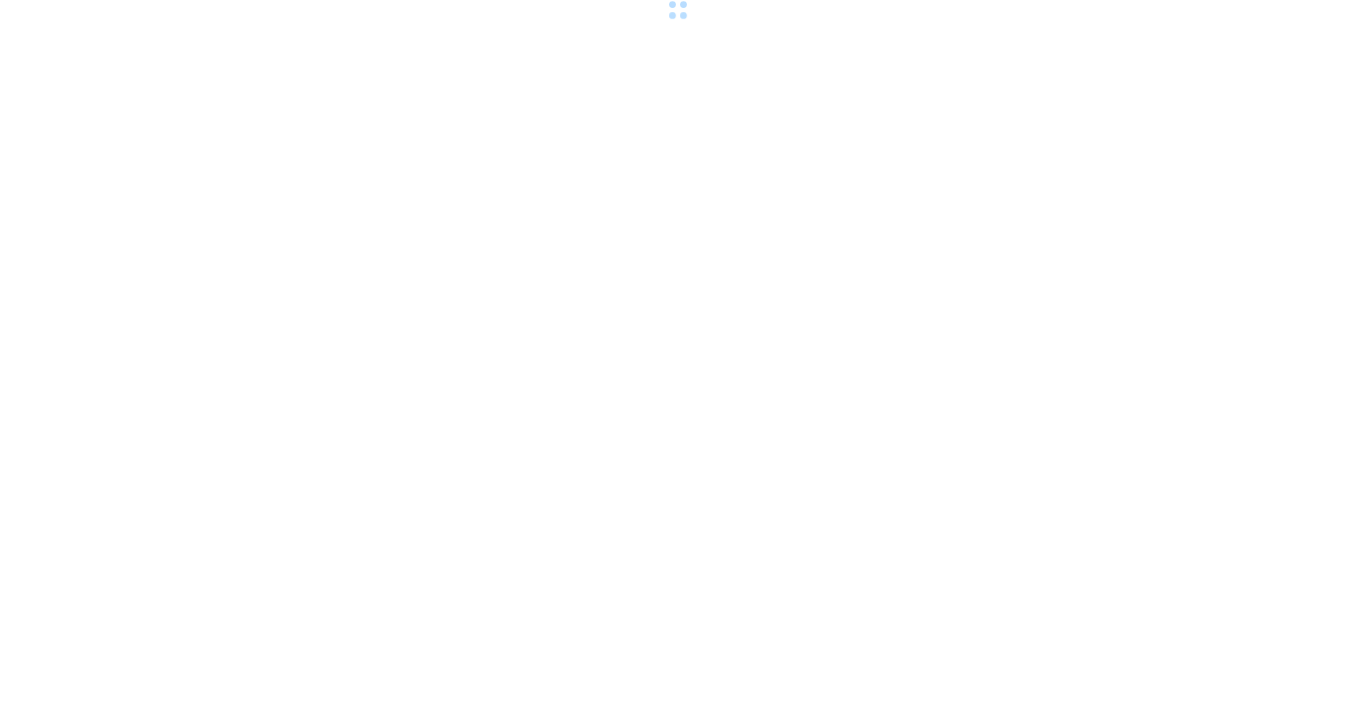 scroll, scrollTop: 0, scrollLeft: 0, axis: both 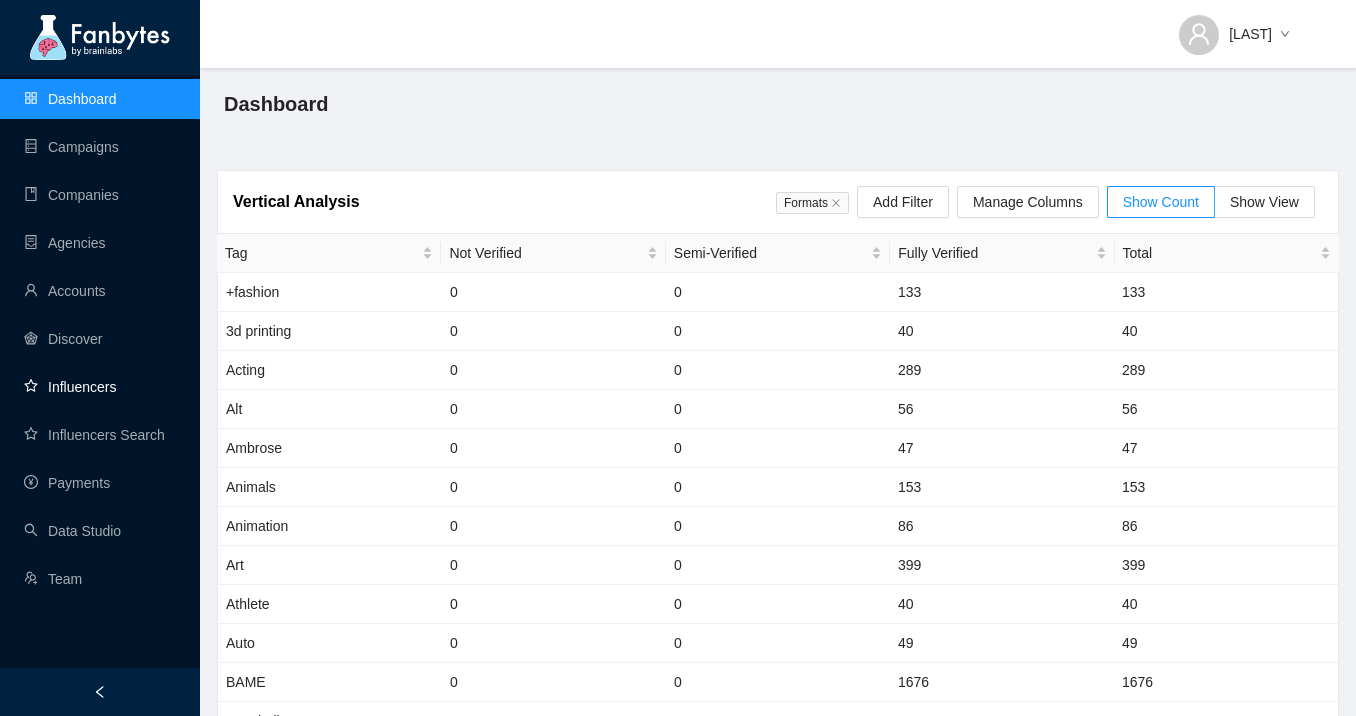 click on "Influencers" at bounding box center [70, 387] 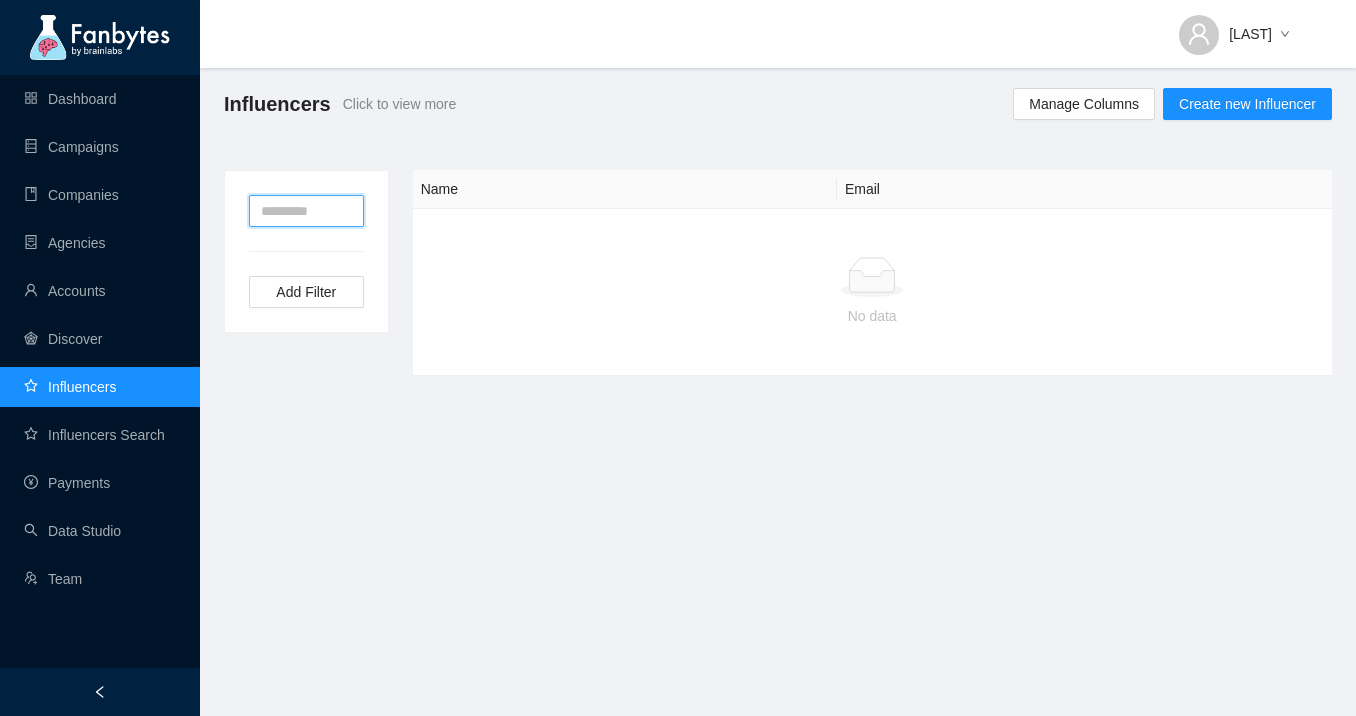click at bounding box center (306, 211) 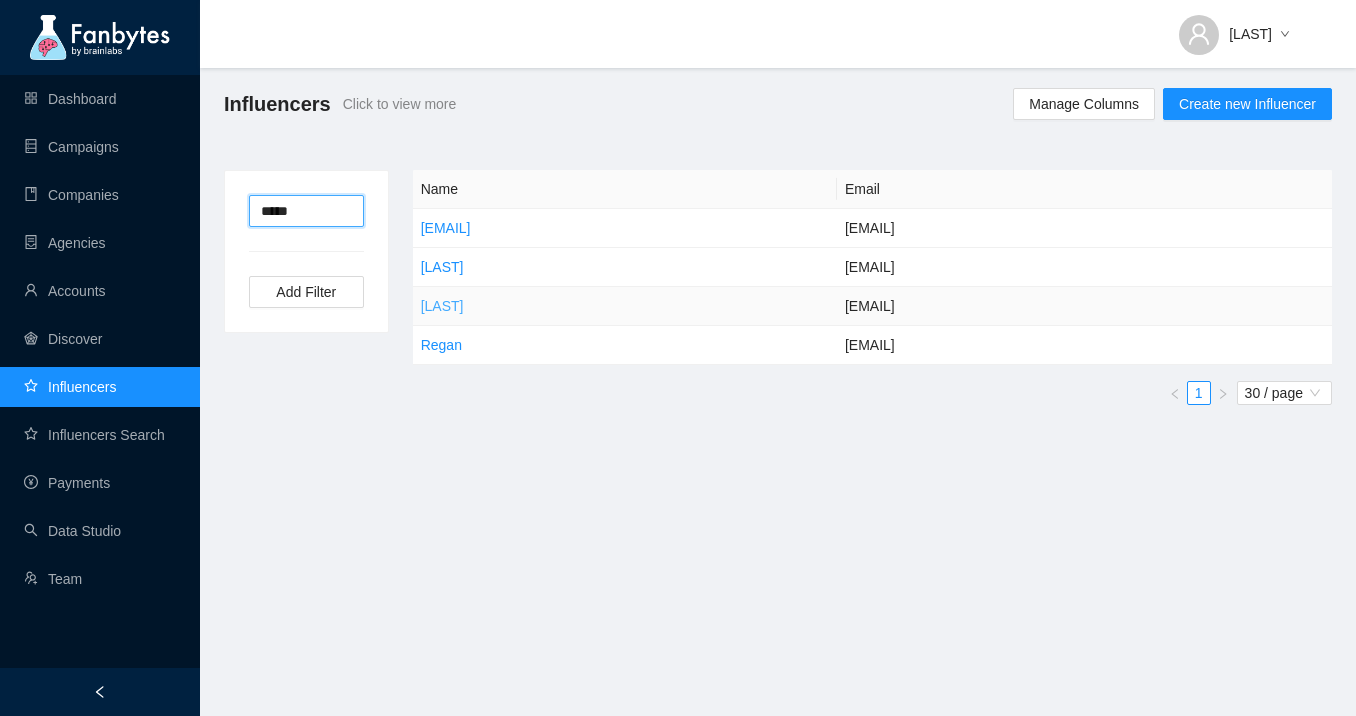 type on "*****" 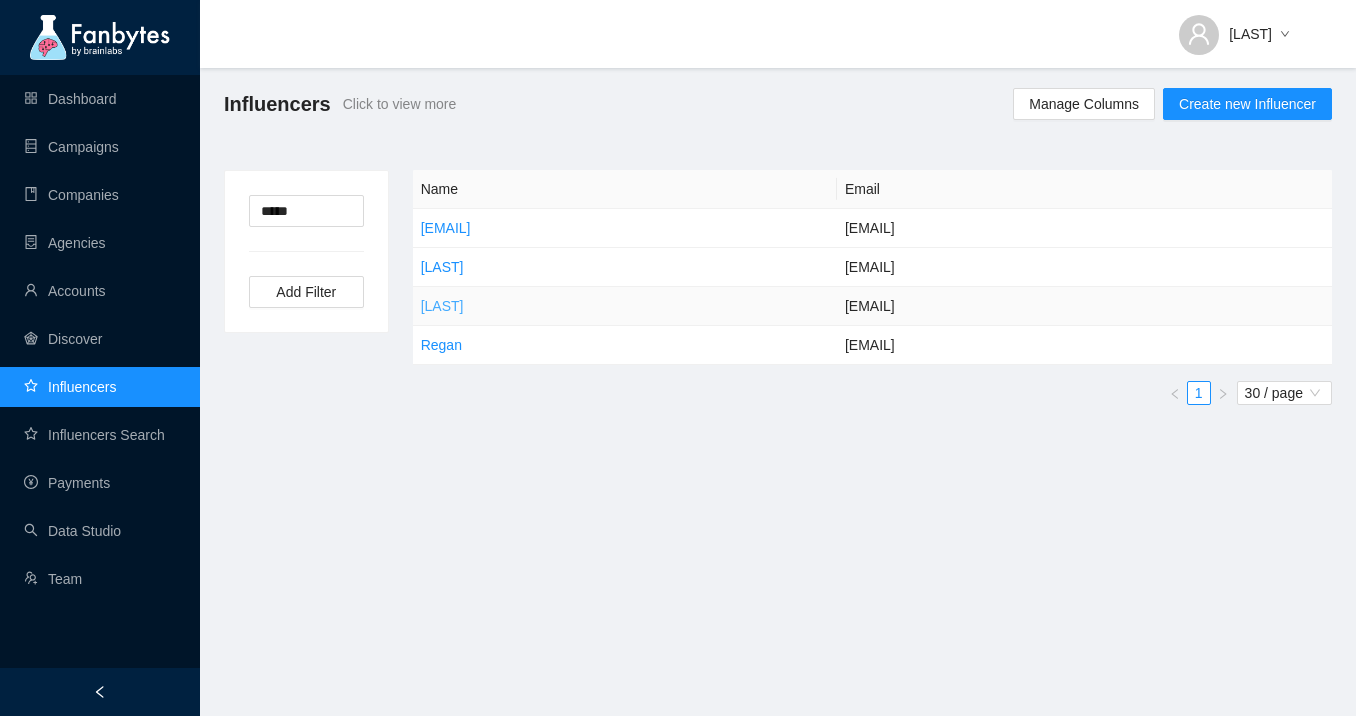 click on "[LAST]" at bounding box center [442, 306] 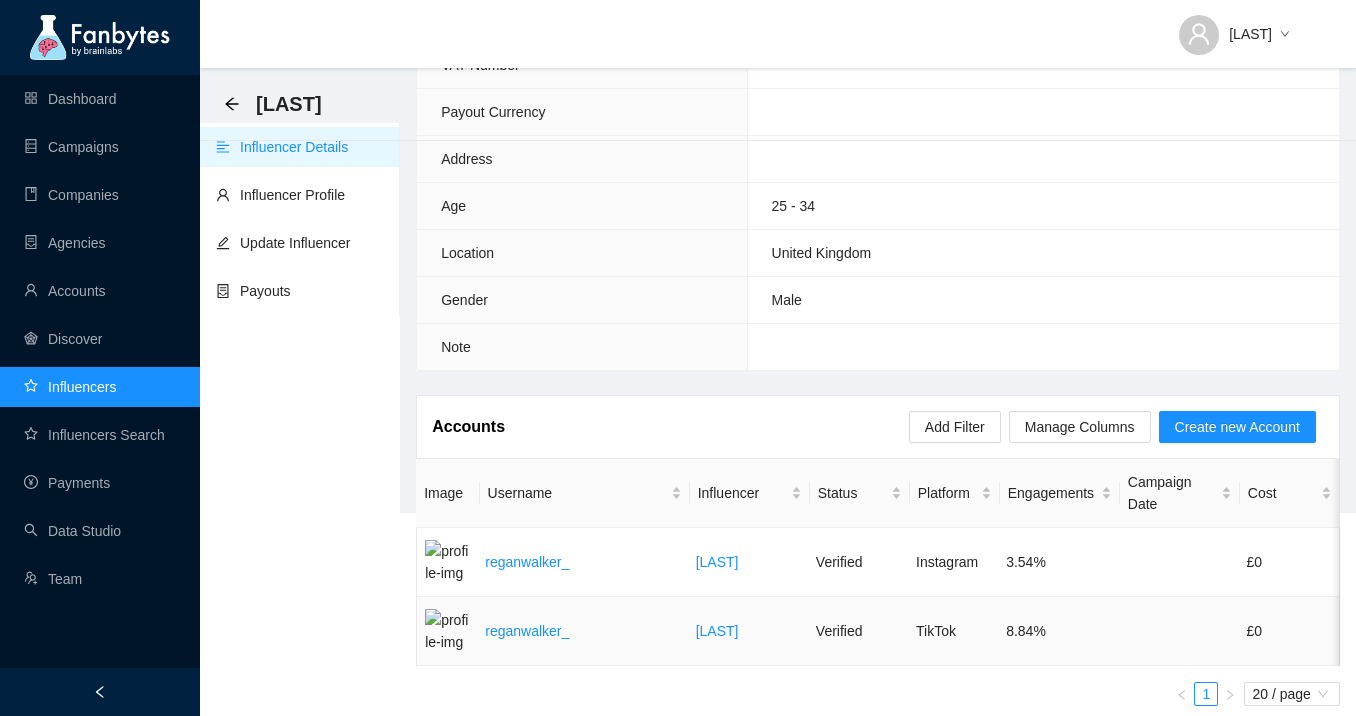 scroll, scrollTop: 209, scrollLeft: 0, axis: vertical 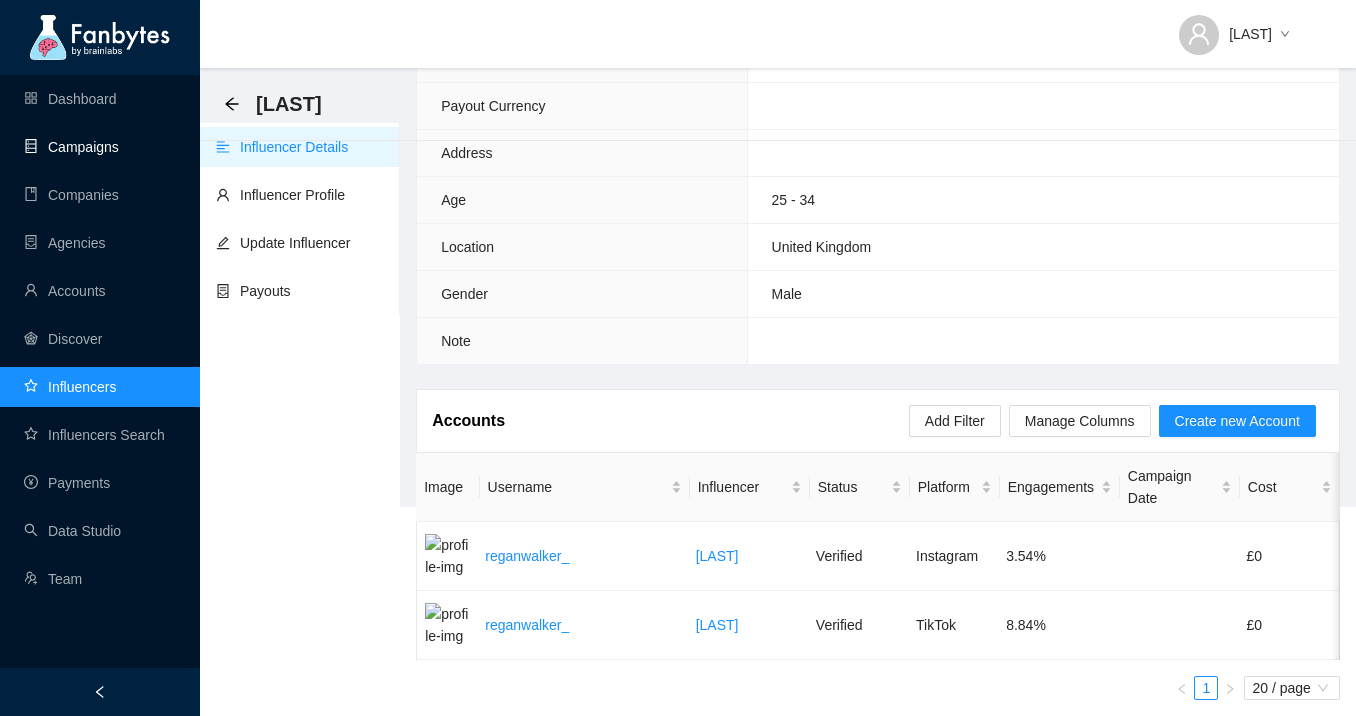 click on "Campaigns" at bounding box center [71, 147] 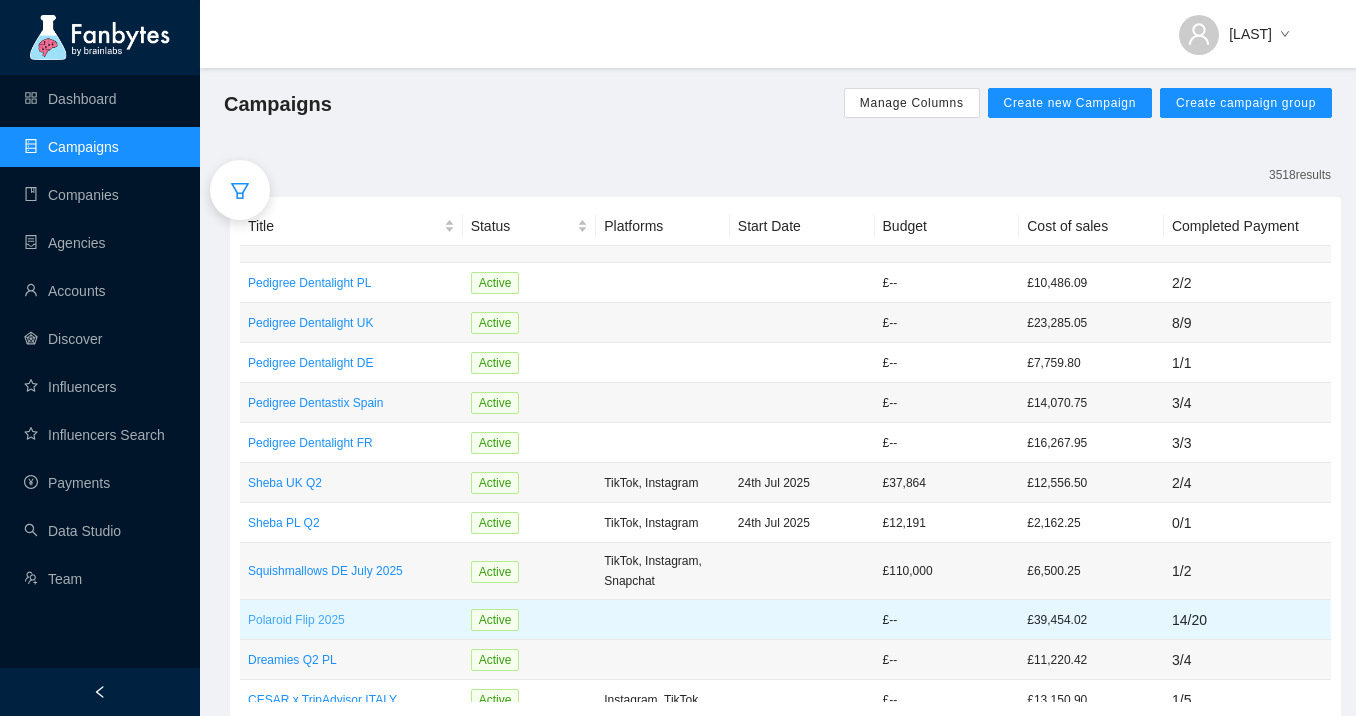 click on "Polaroid Flip 2025" at bounding box center [351, 620] 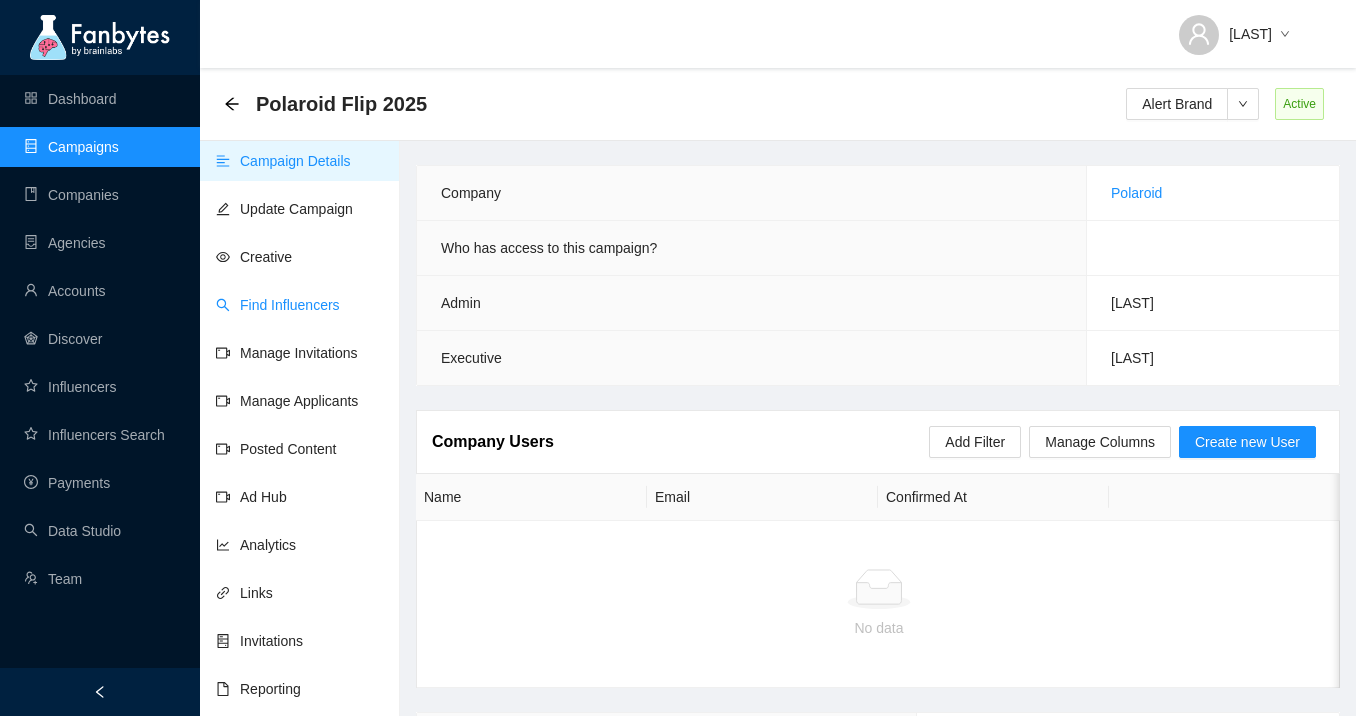 click on "Find Influencers" at bounding box center [278, 305] 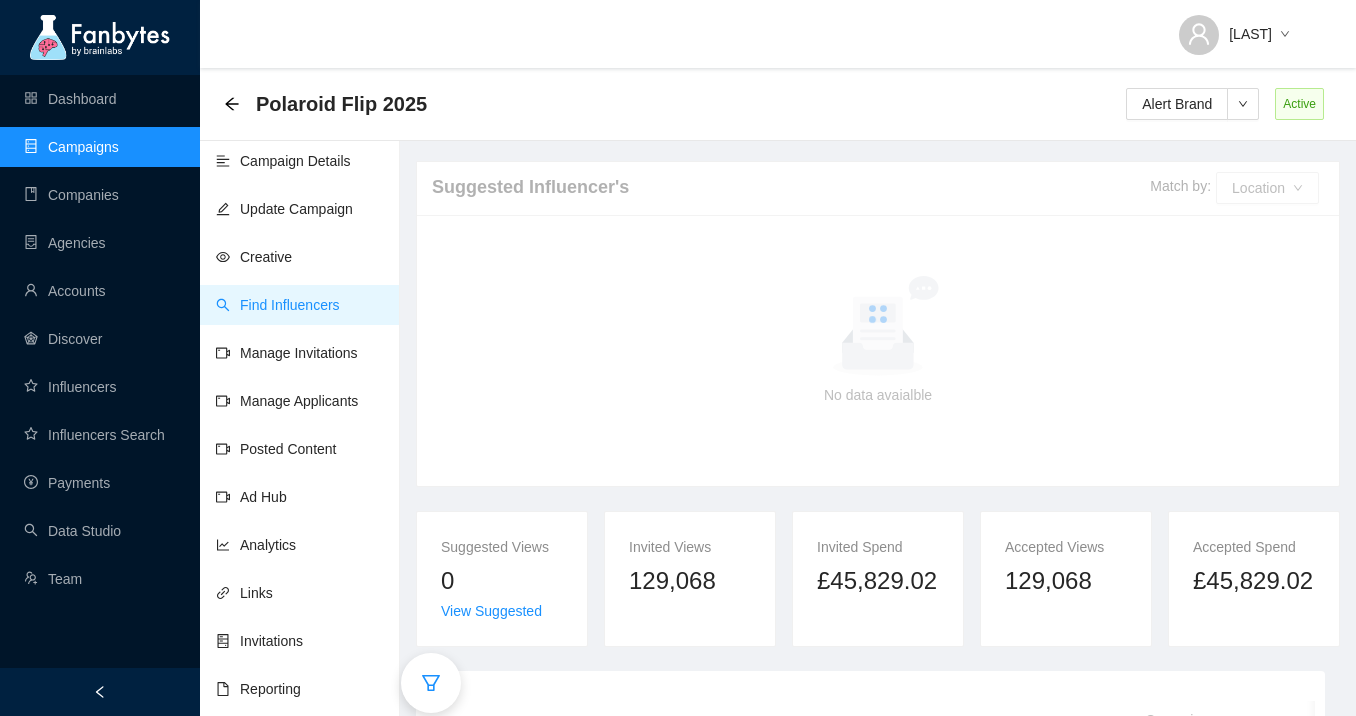 click 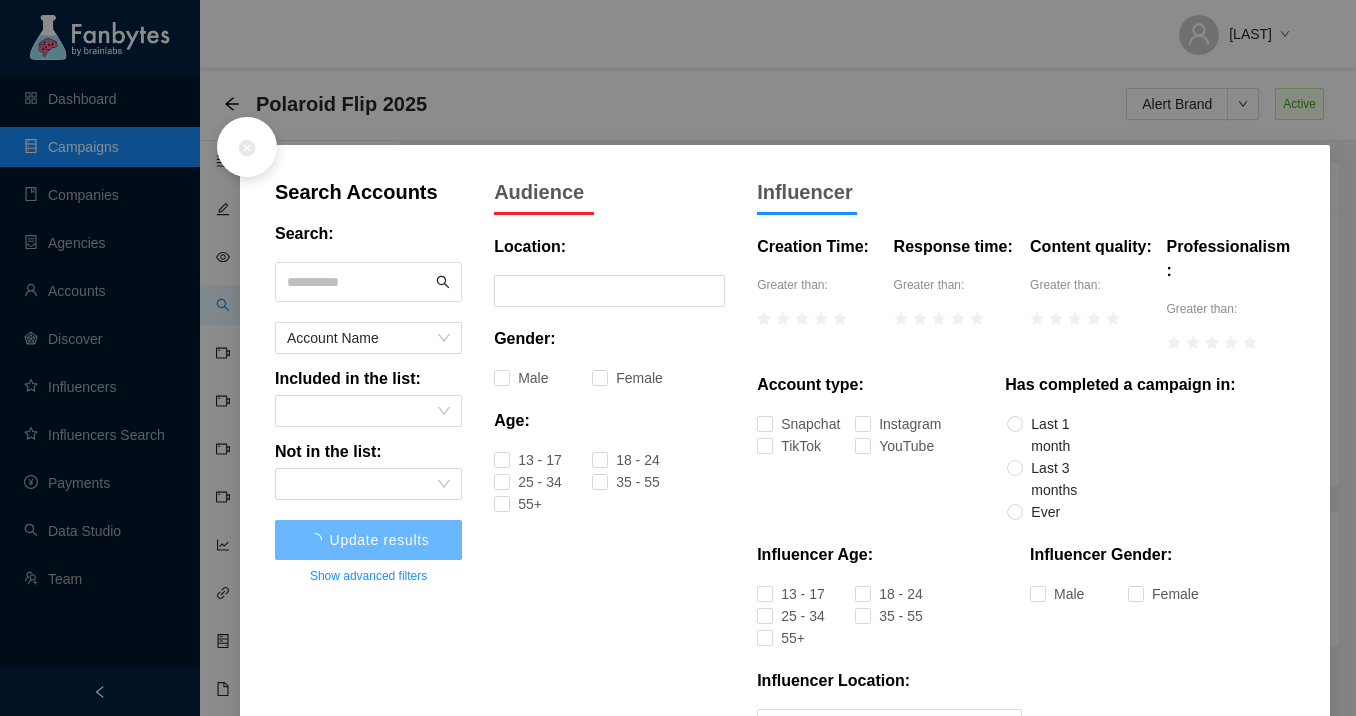 click at bounding box center (359, 282) 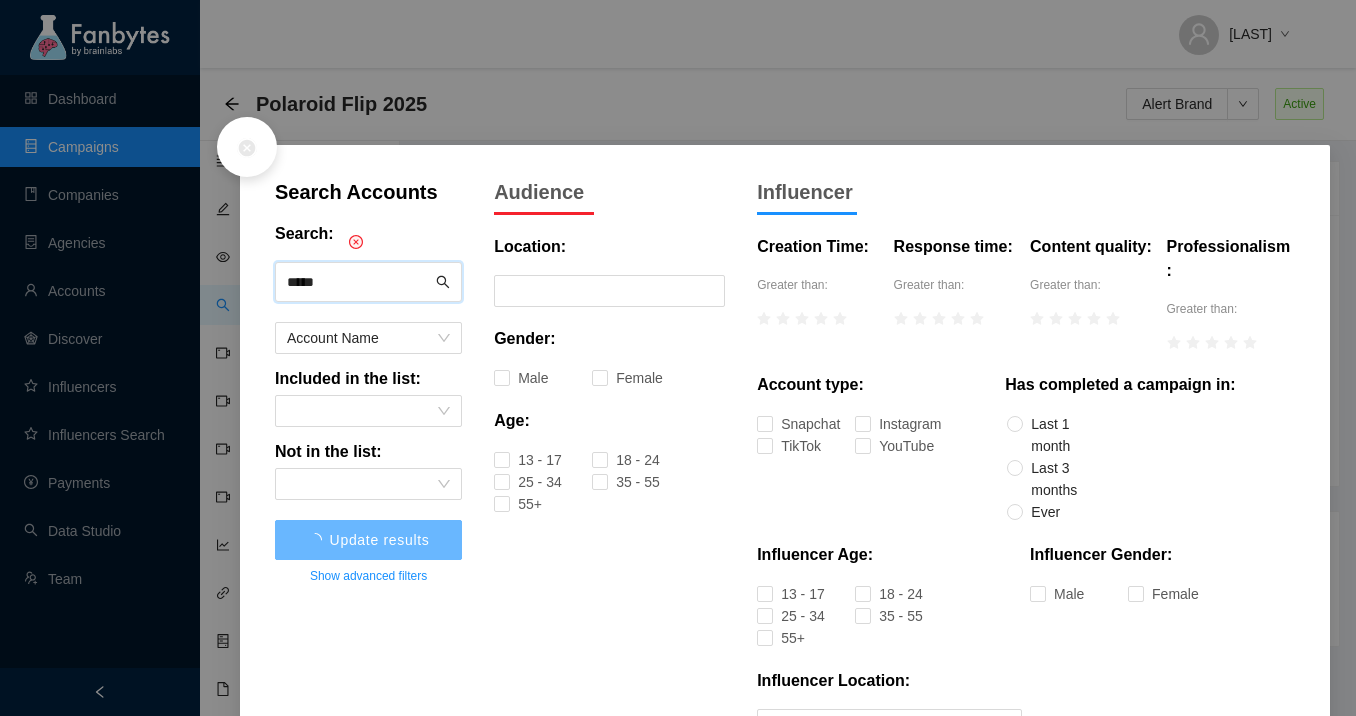 type on "*****" 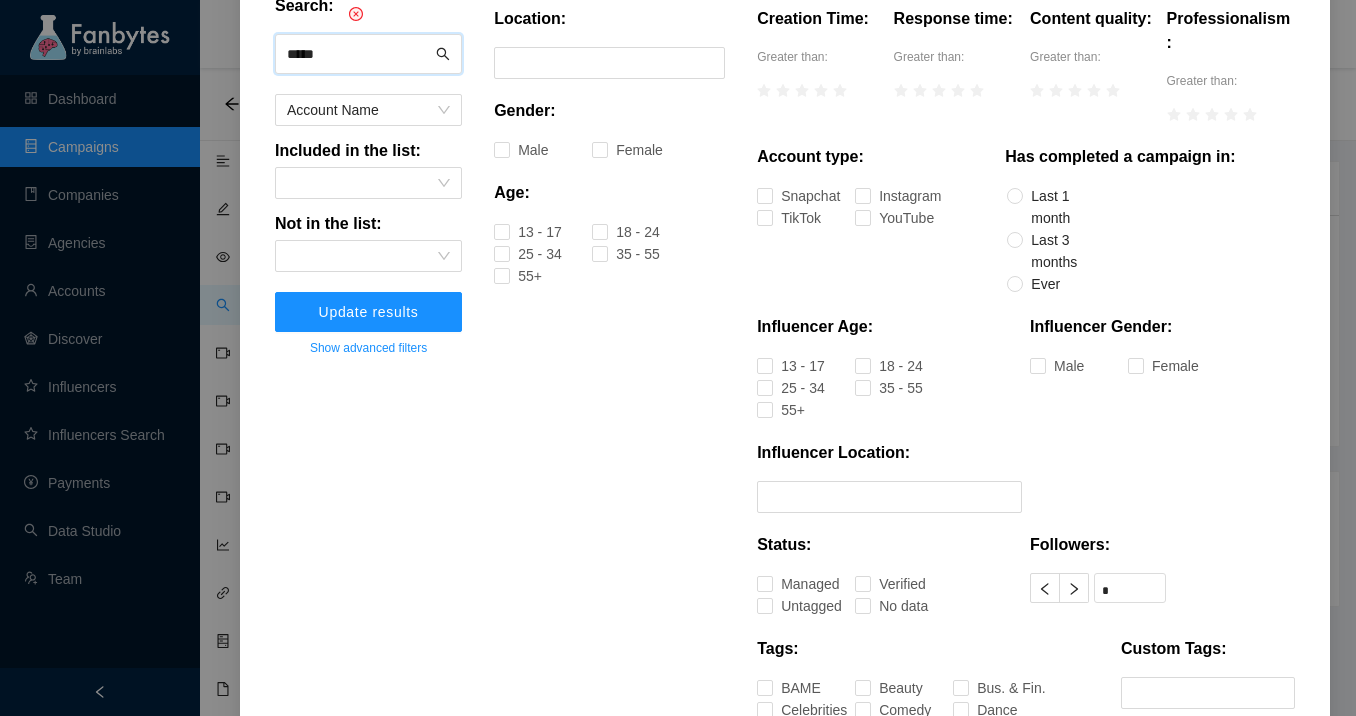 scroll, scrollTop: 87, scrollLeft: 0, axis: vertical 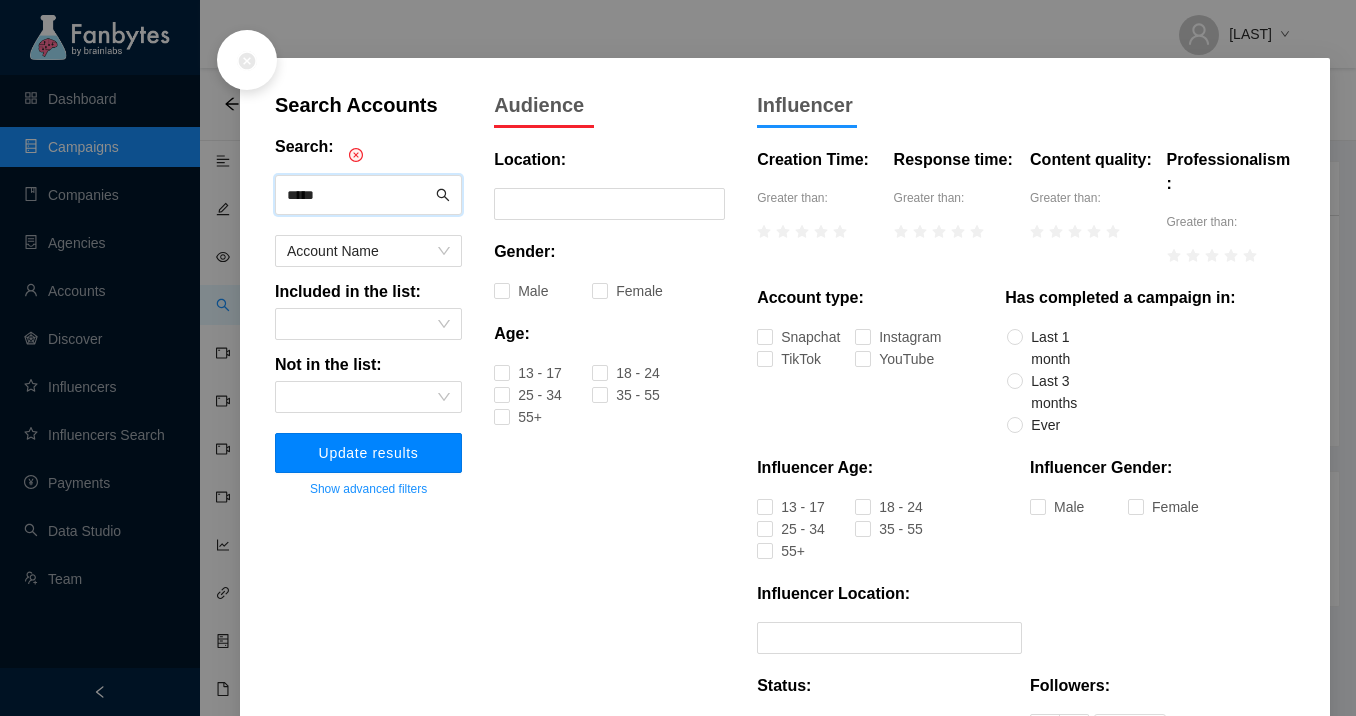 click on "Update results" at bounding box center [369, 453] 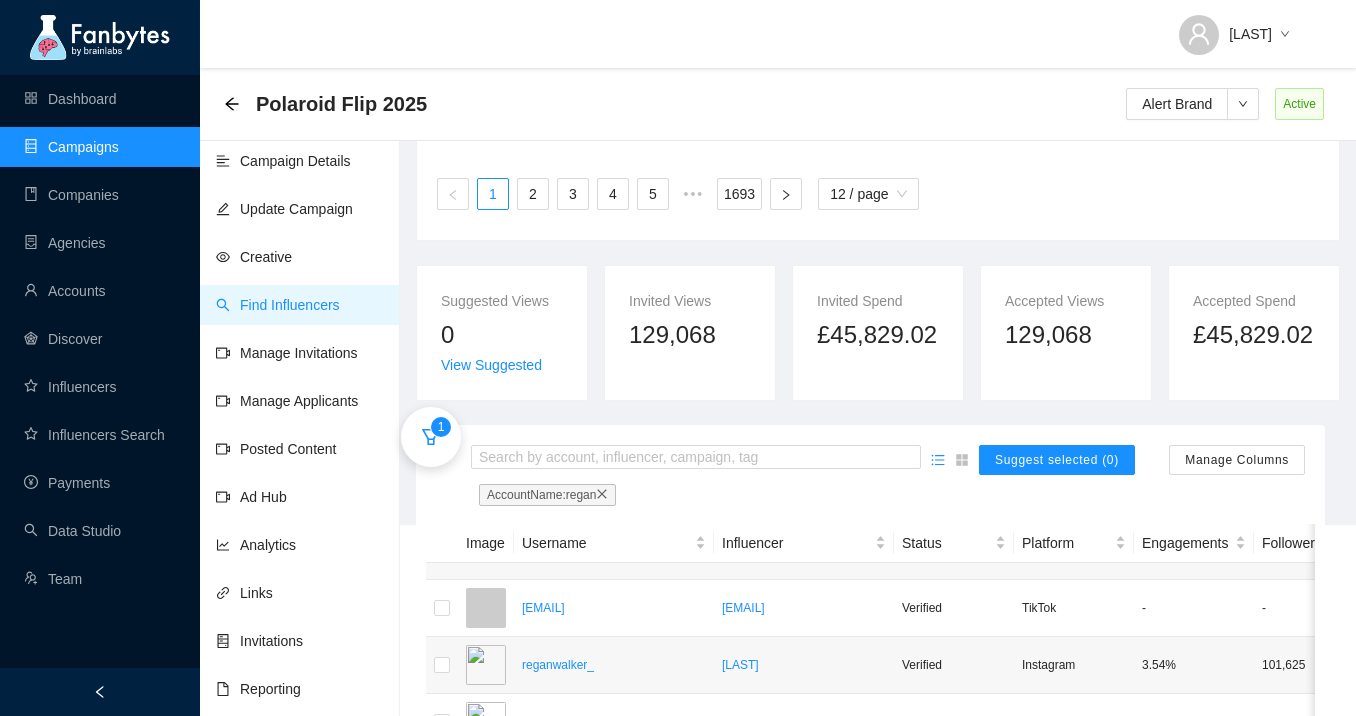 scroll, scrollTop: 393, scrollLeft: 0, axis: vertical 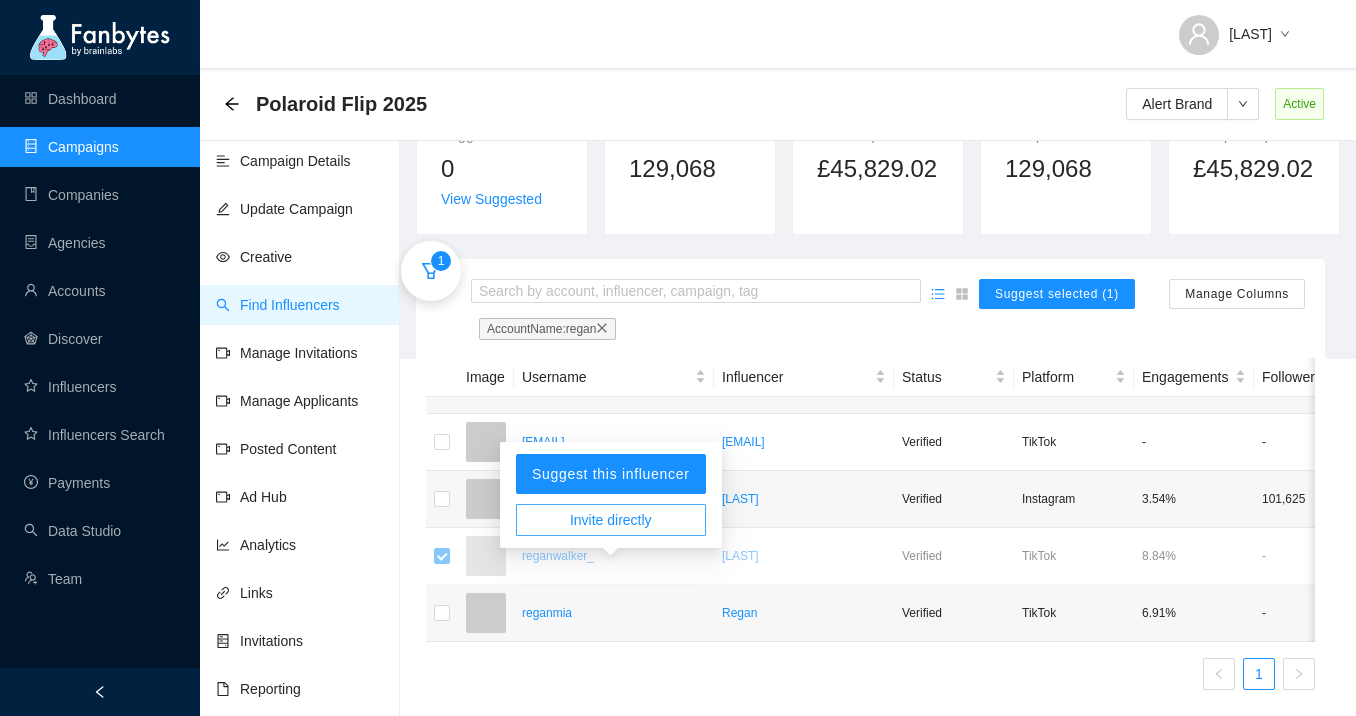 click on "Invite directly" at bounding box center [611, 520] 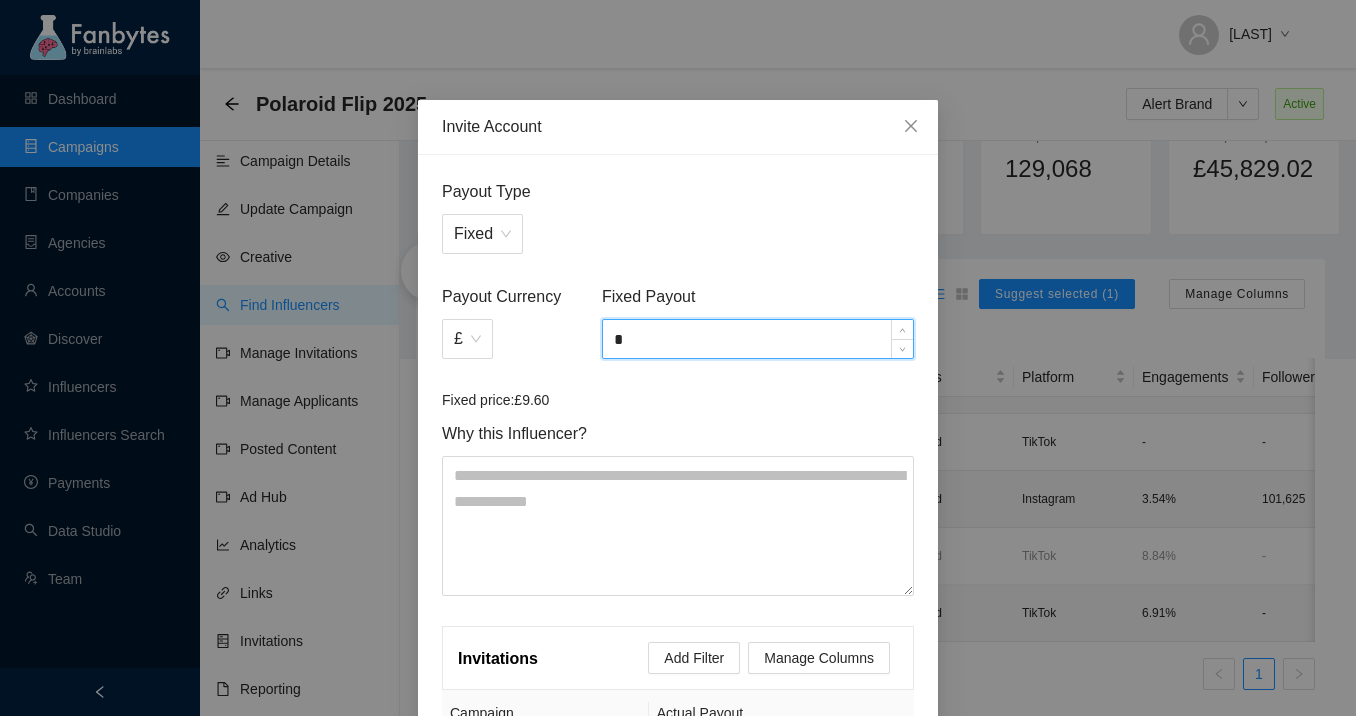 click on "*" at bounding box center [758, 339] 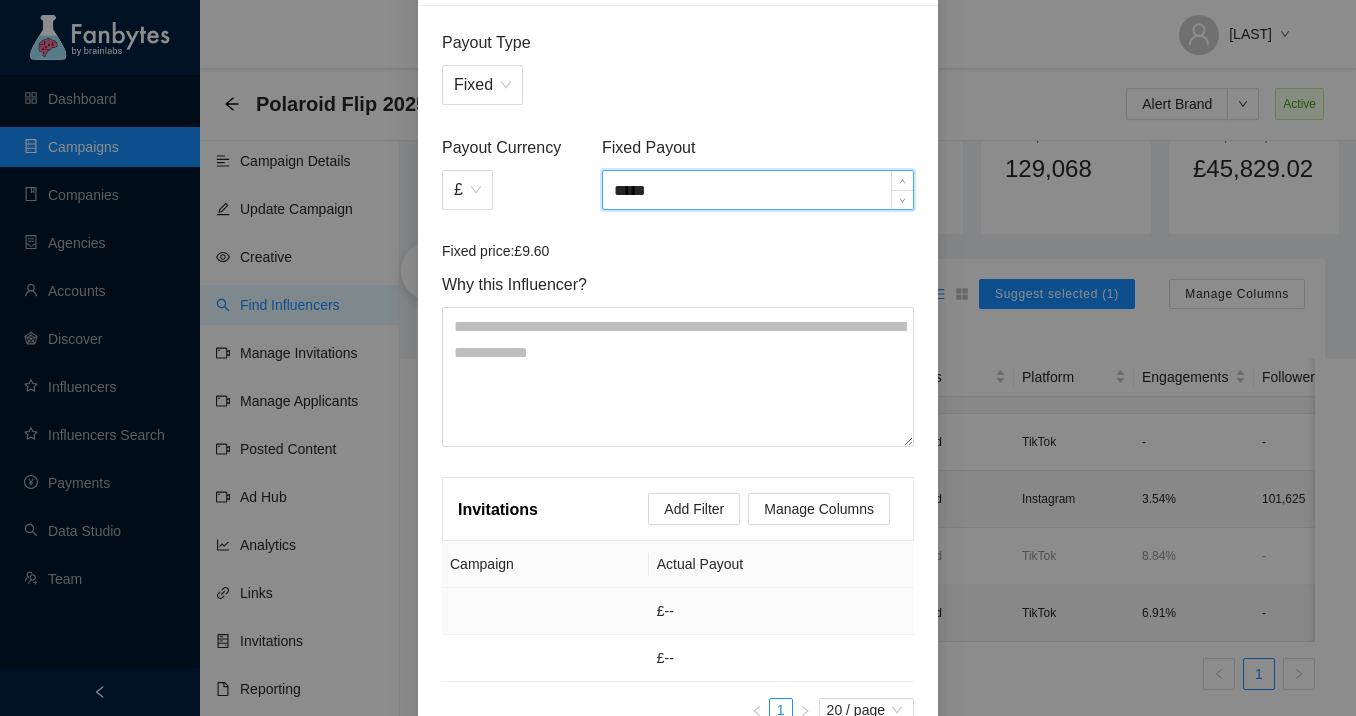 scroll, scrollTop: 272, scrollLeft: 0, axis: vertical 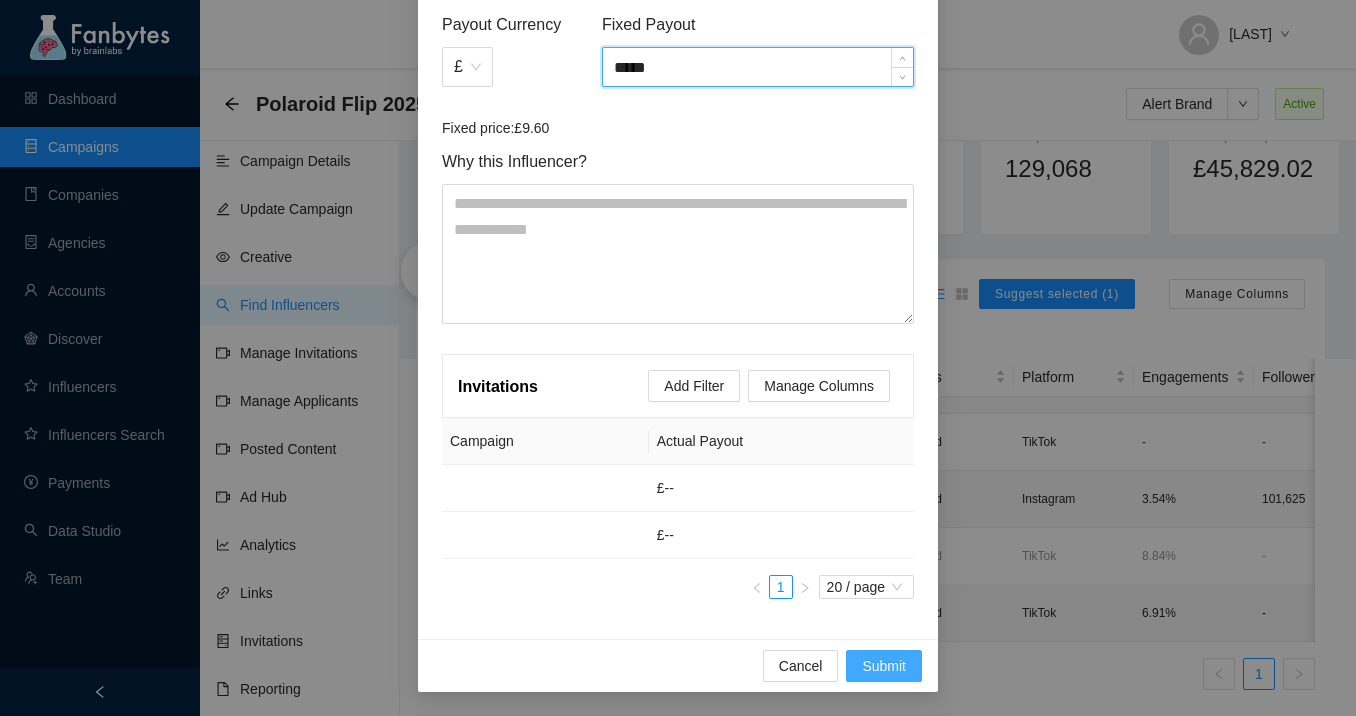 type on "*****" 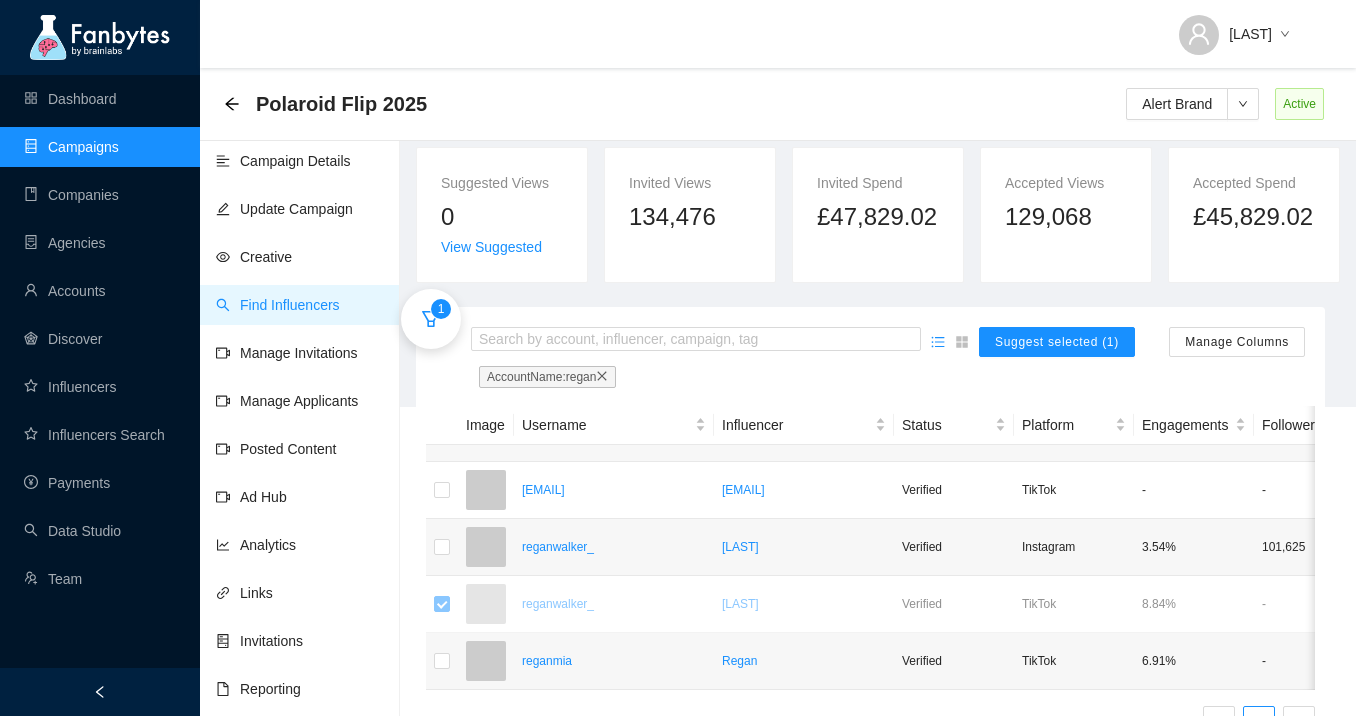 scroll, scrollTop: 393, scrollLeft: 0, axis: vertical 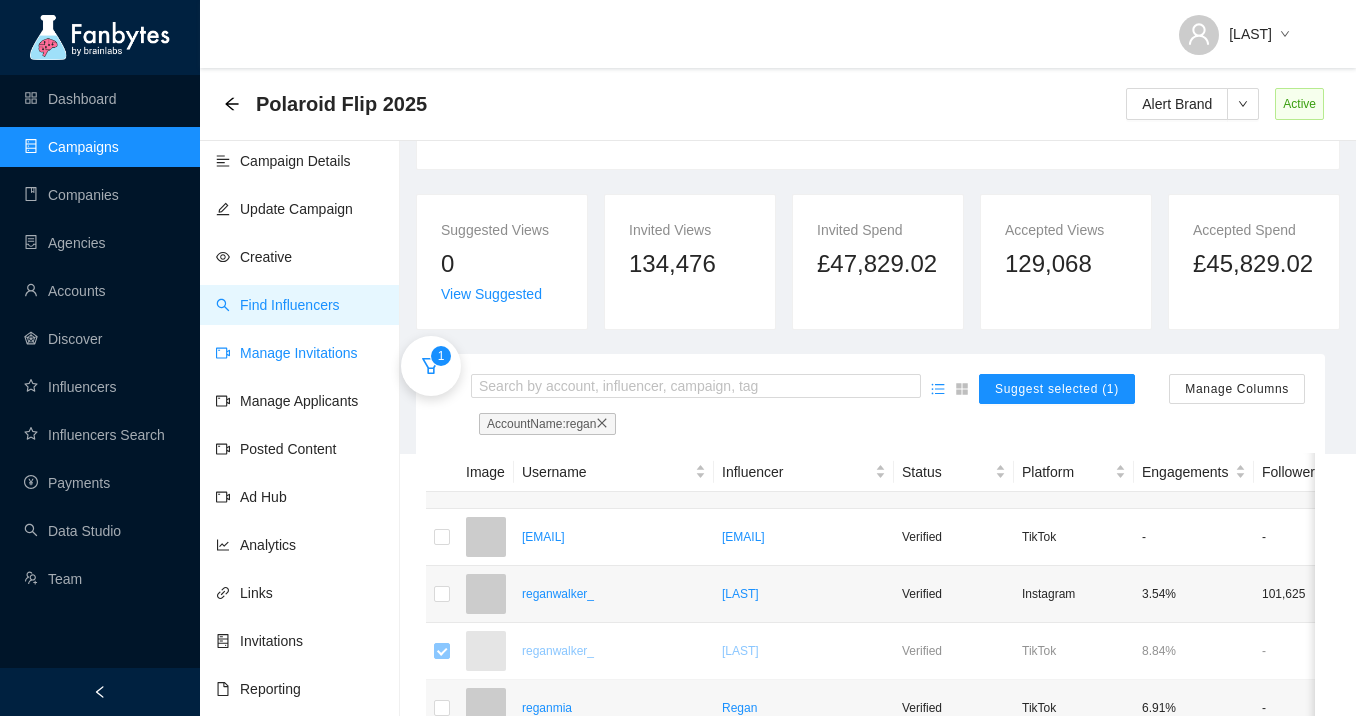click on "Manage Invitations" at bounding box center (287, 353) 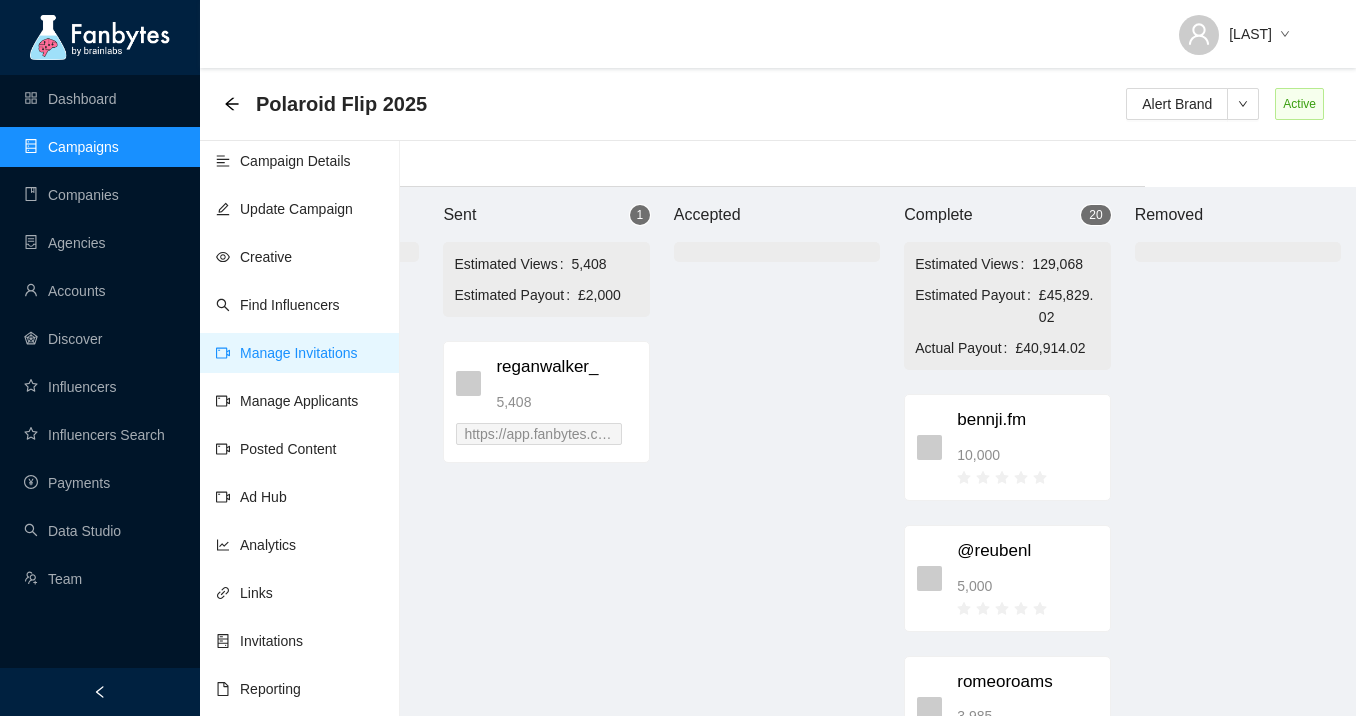 scroll, scrollTop: 20, scrollLeft: 223, axis: both 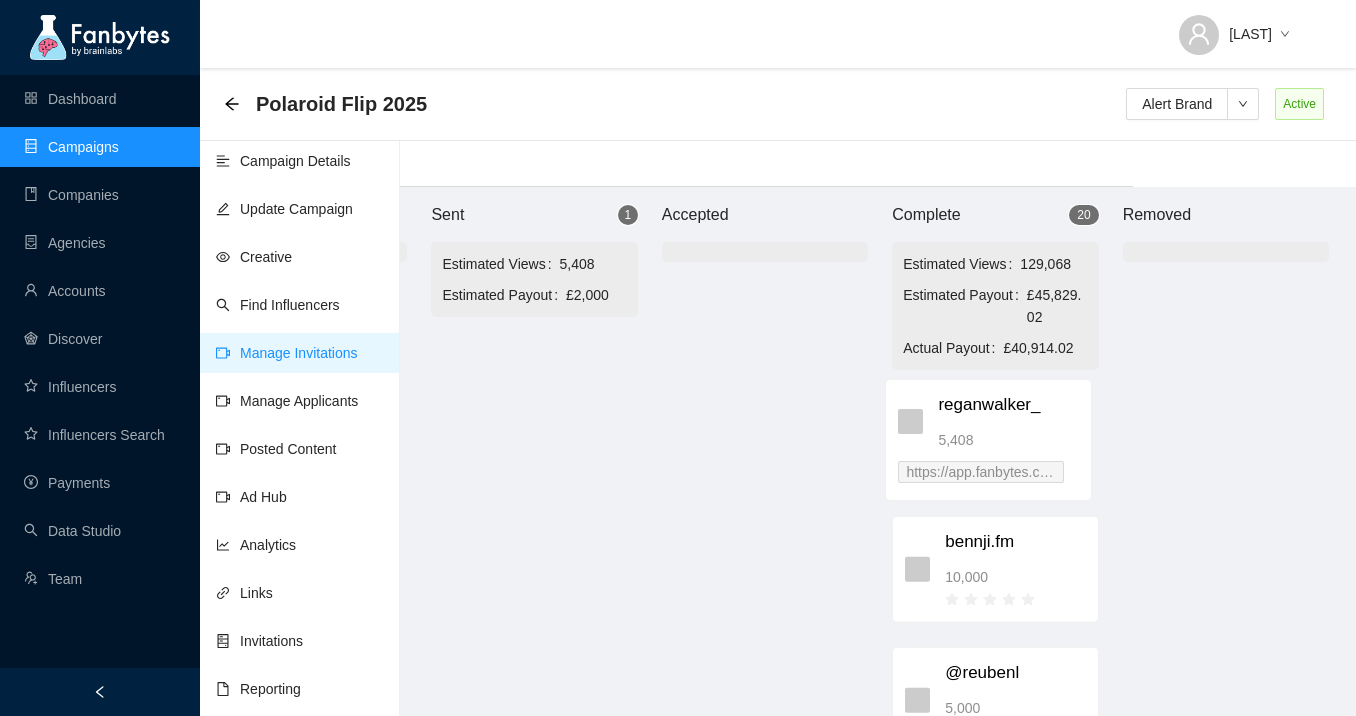 drag, startPoint x: 602, startPoint y: 403, endPoint x: 1061, endPoint y: 441, distance: 460.5703 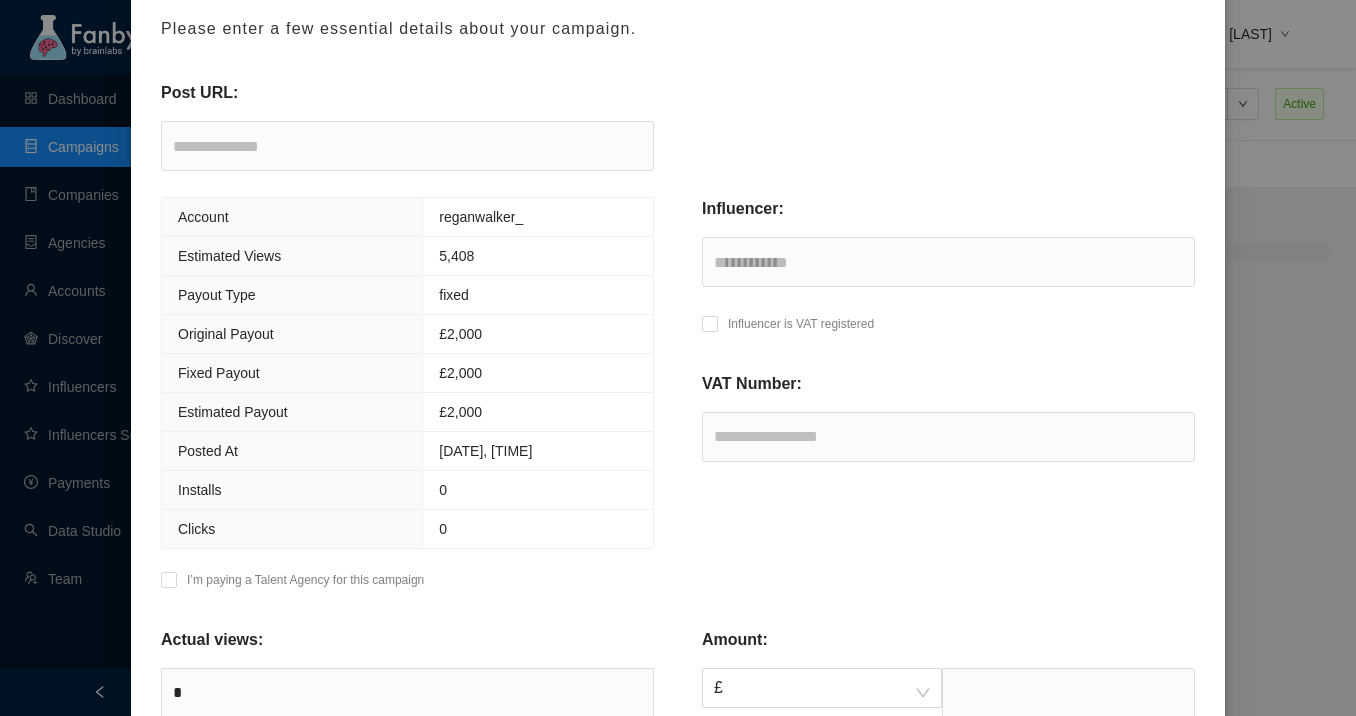 scroll, scrollTop: 211, scrollLeft: 0, axis: vertical 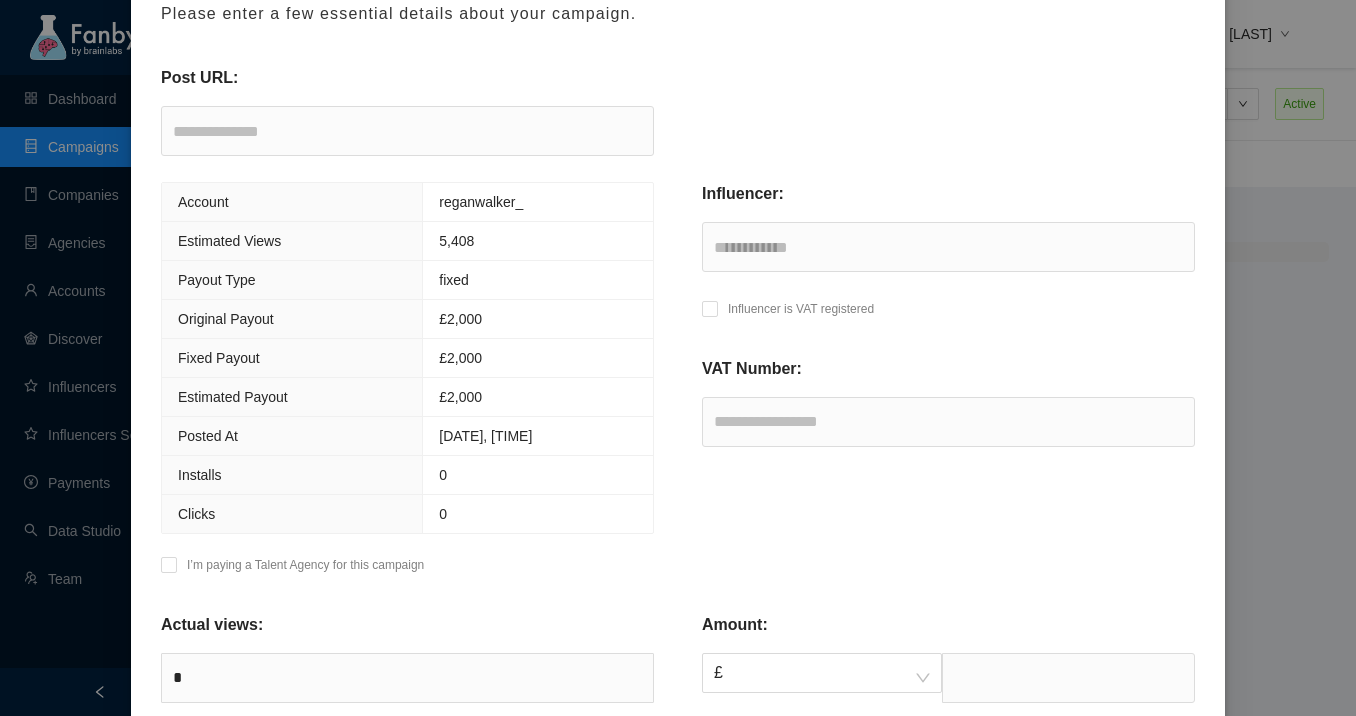 click on "Influencer is VAT registered" at bounding box center [801, 309] 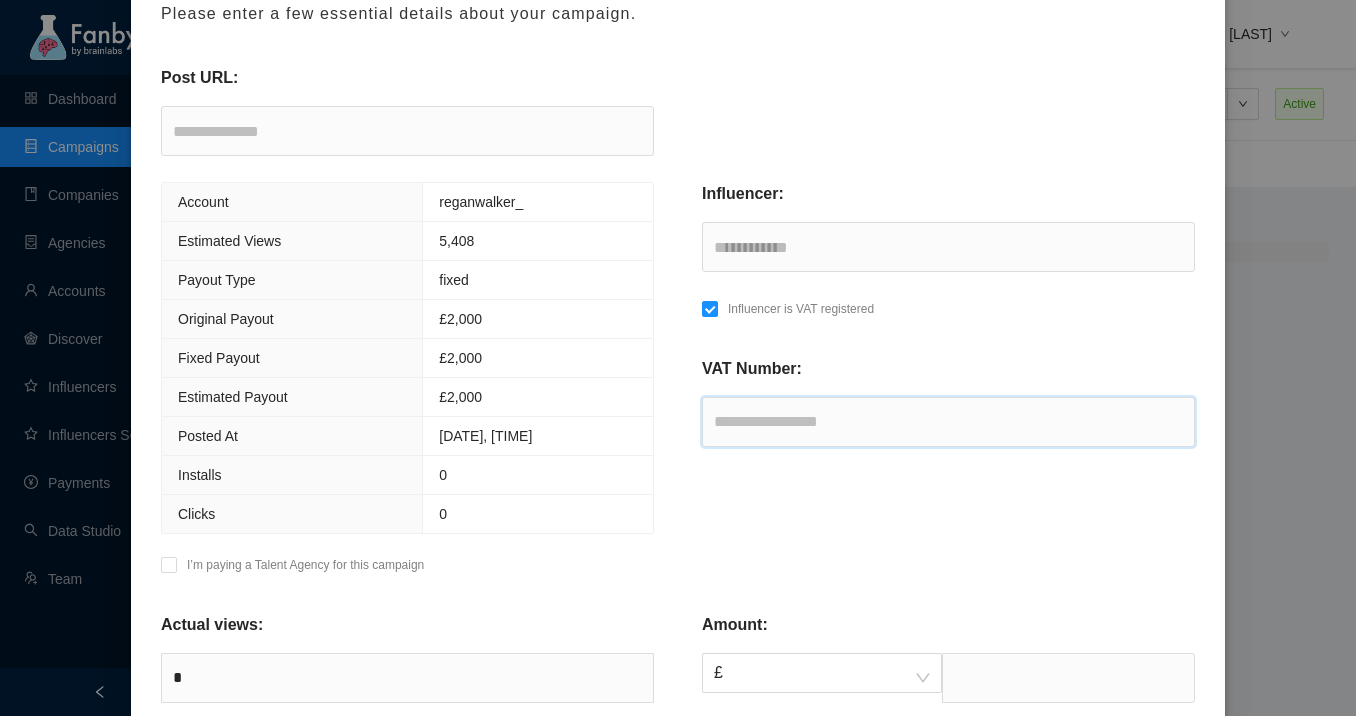 click at bounding box center (948, 422) 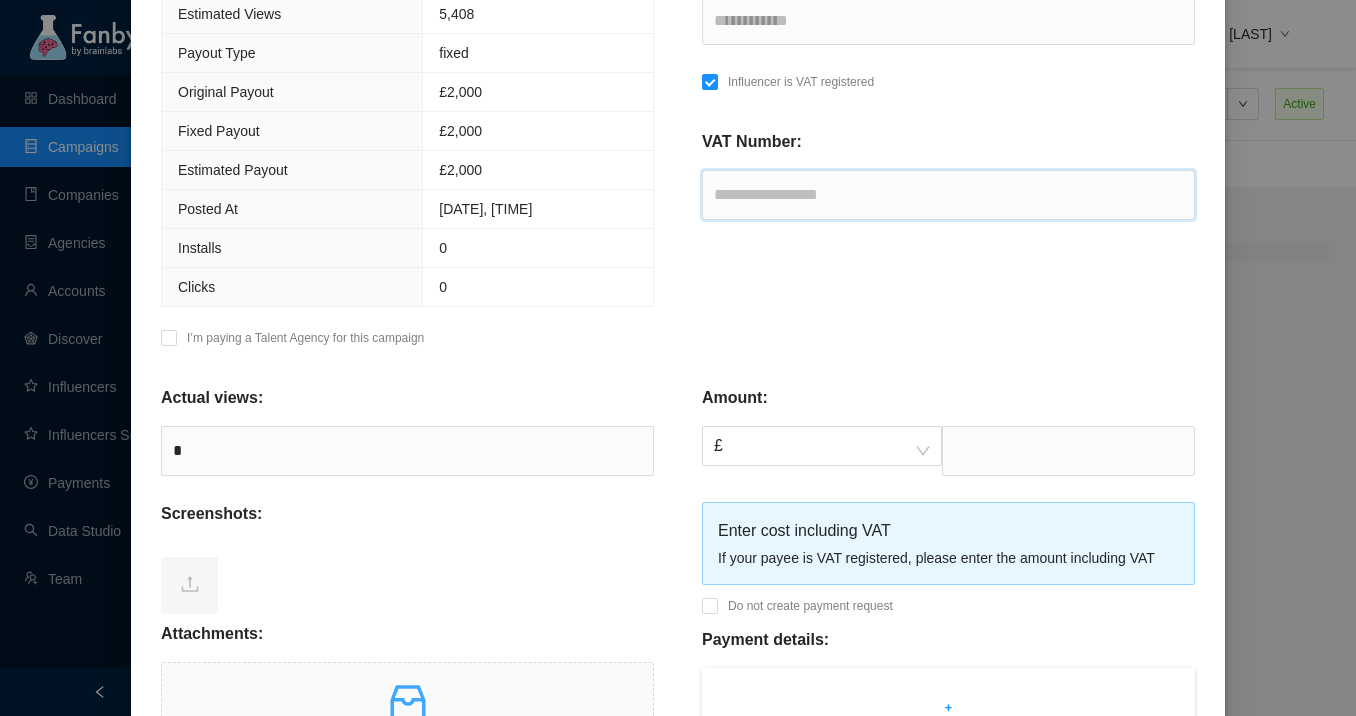 scroll, scrollTop: 550, scrollLeft: 0, axis: vertical 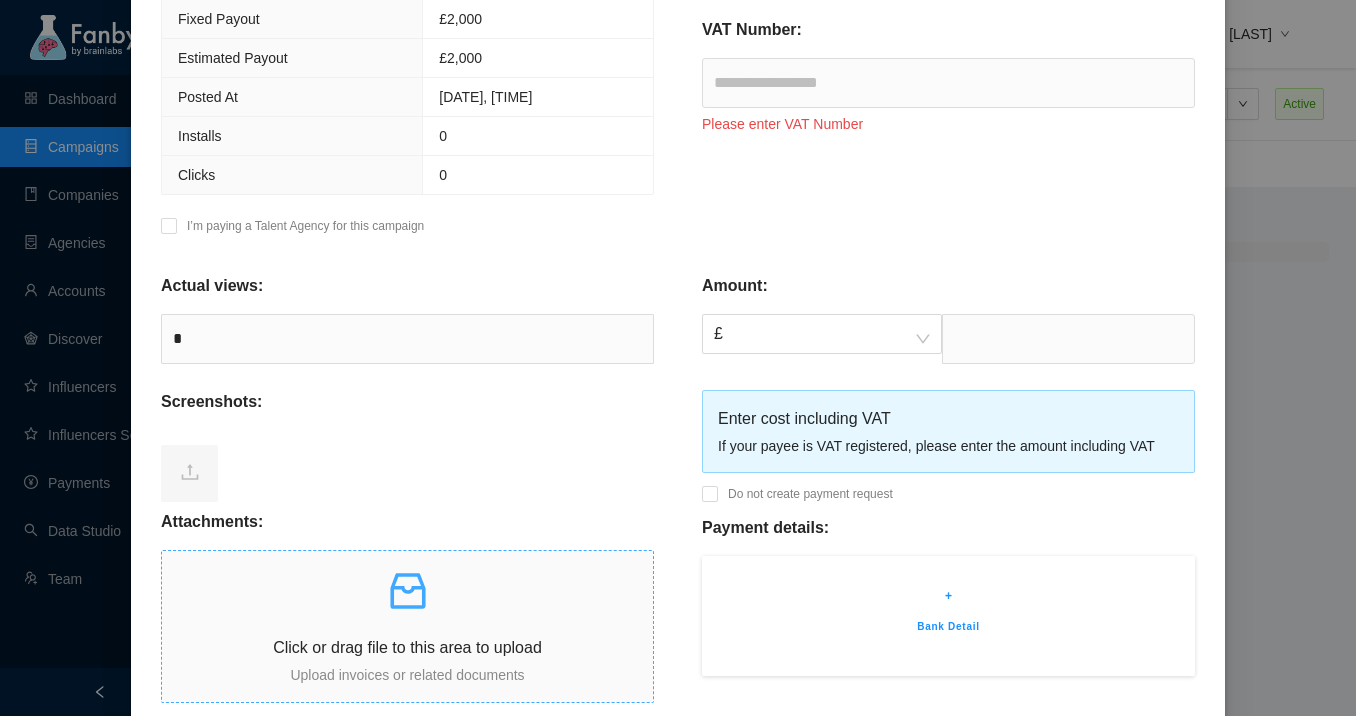 click 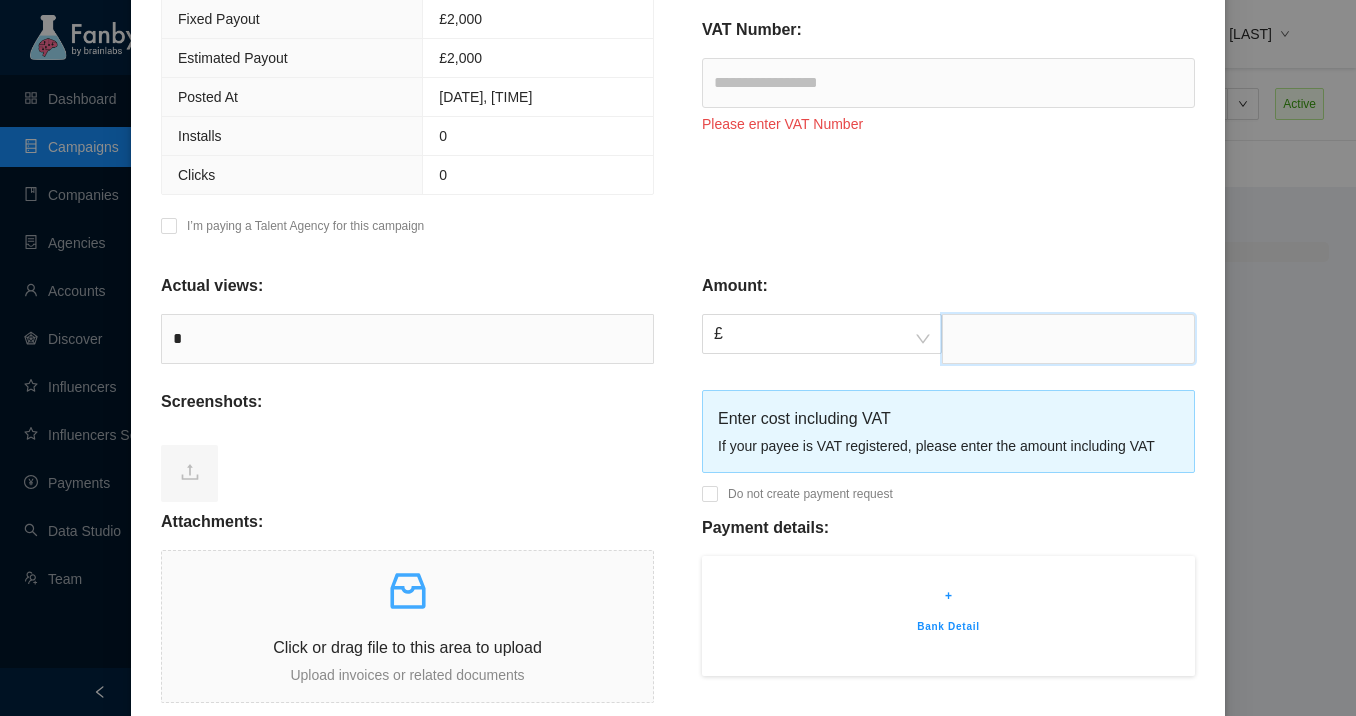 click at bounding box center (1068, 339) 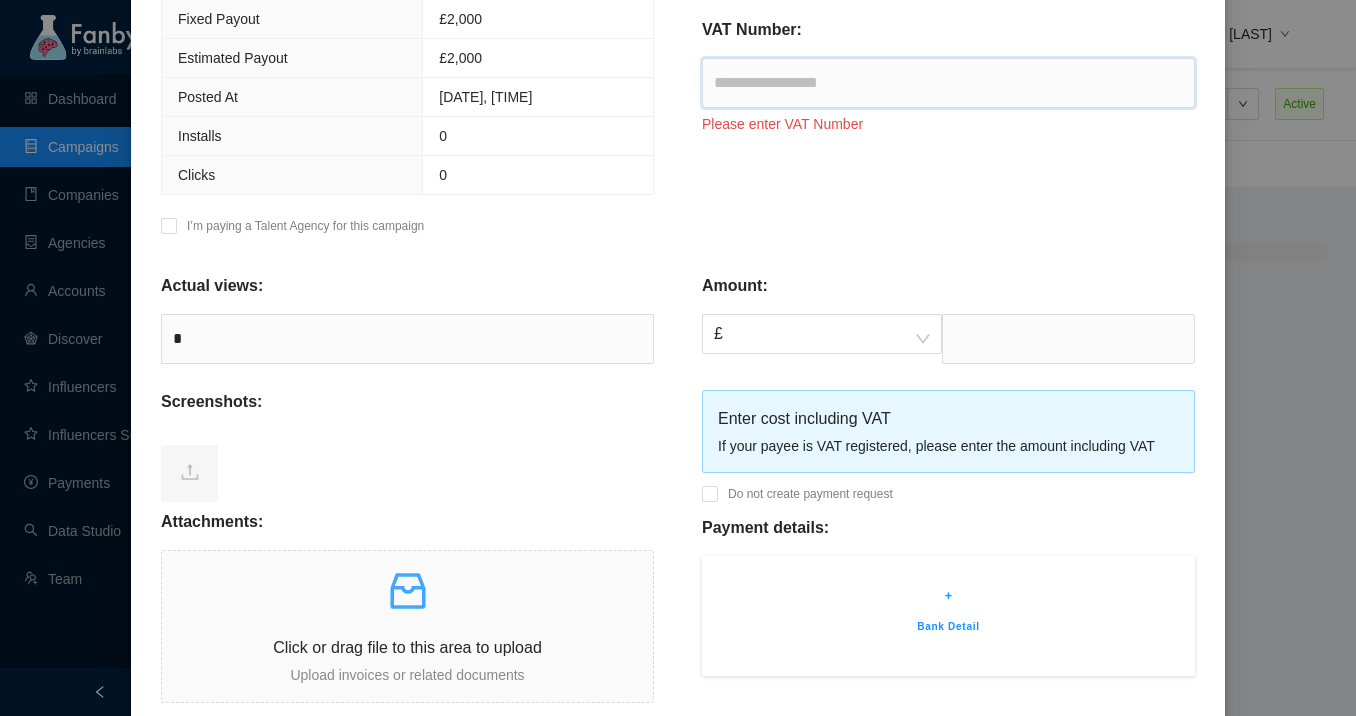 click at bounding box center [948, 83] 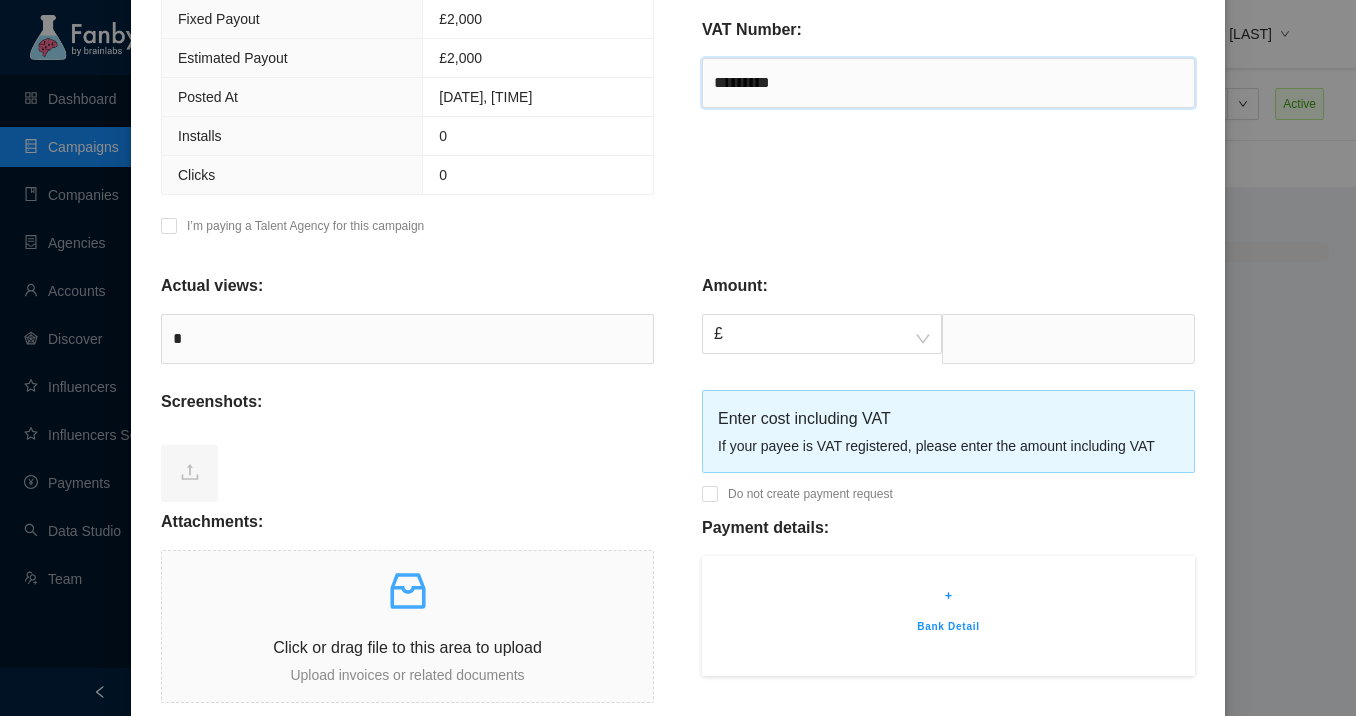 type on "*********" 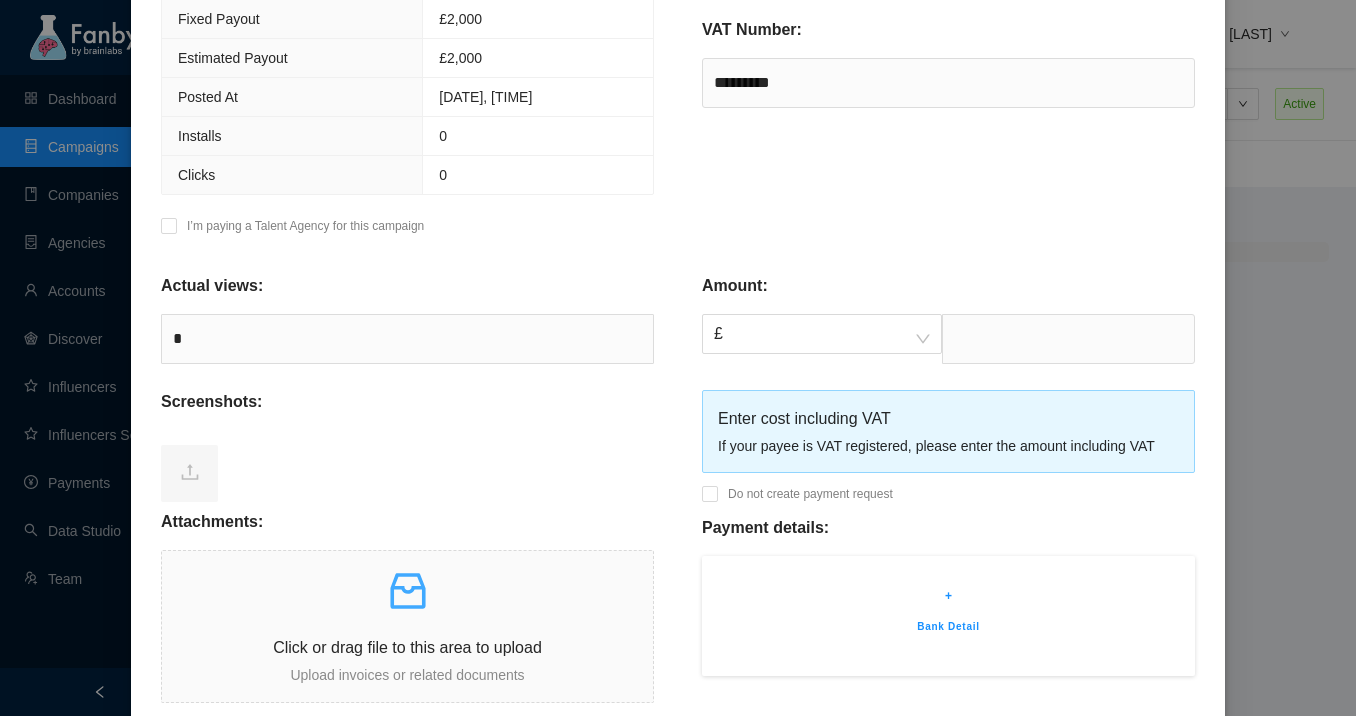 click on "**********" at bounding box center (948, 45) 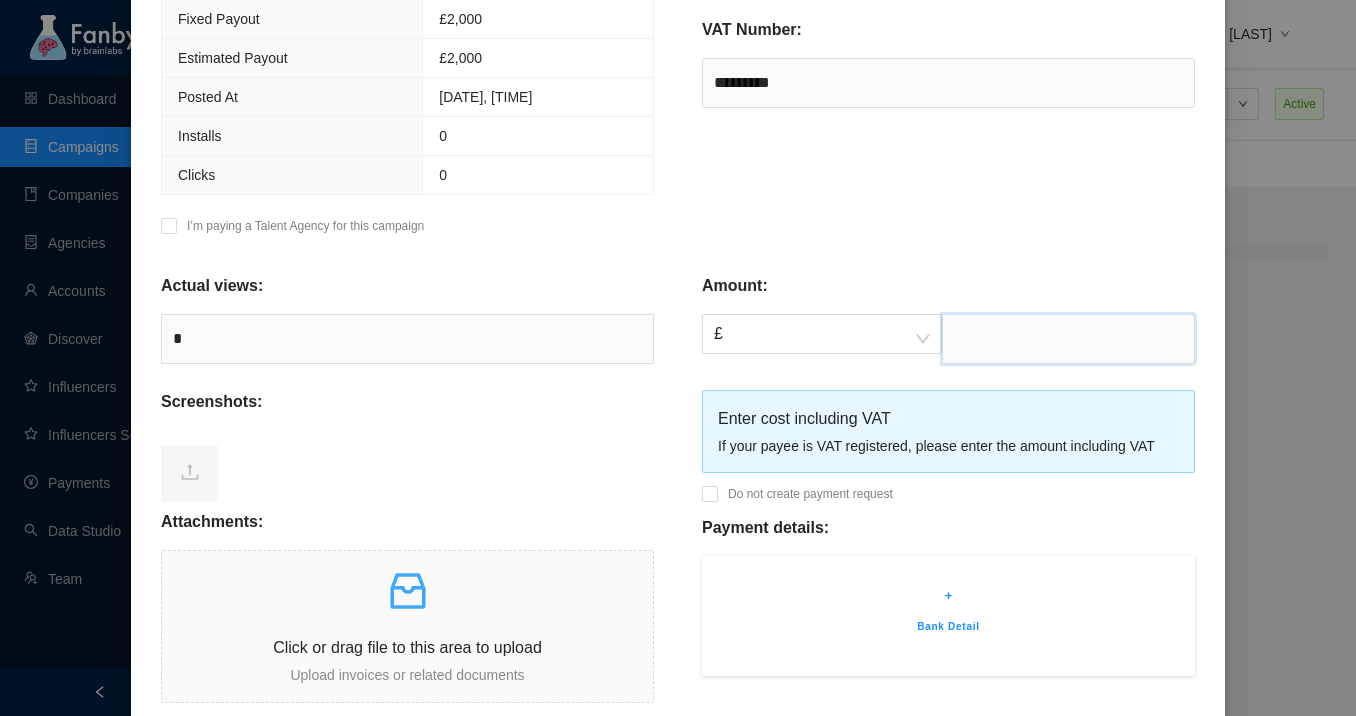 click at bounding box center [1068, 339] 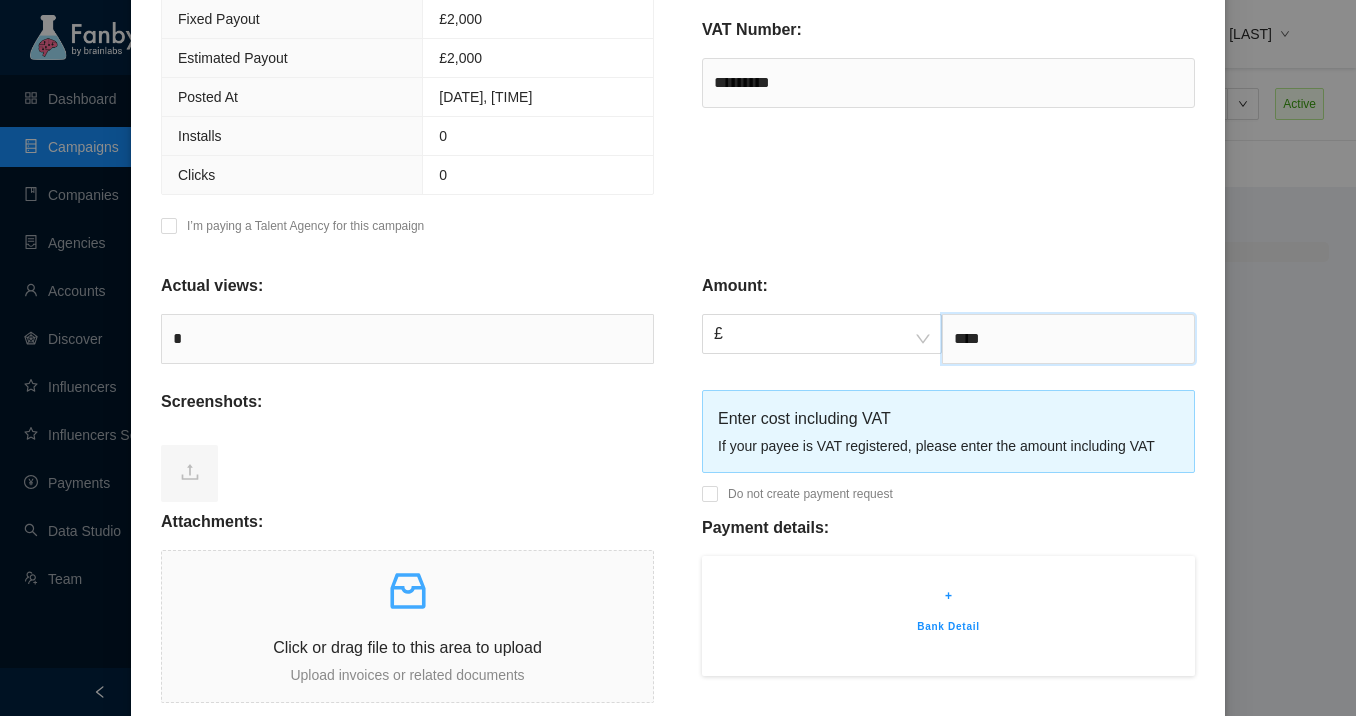type on "****" 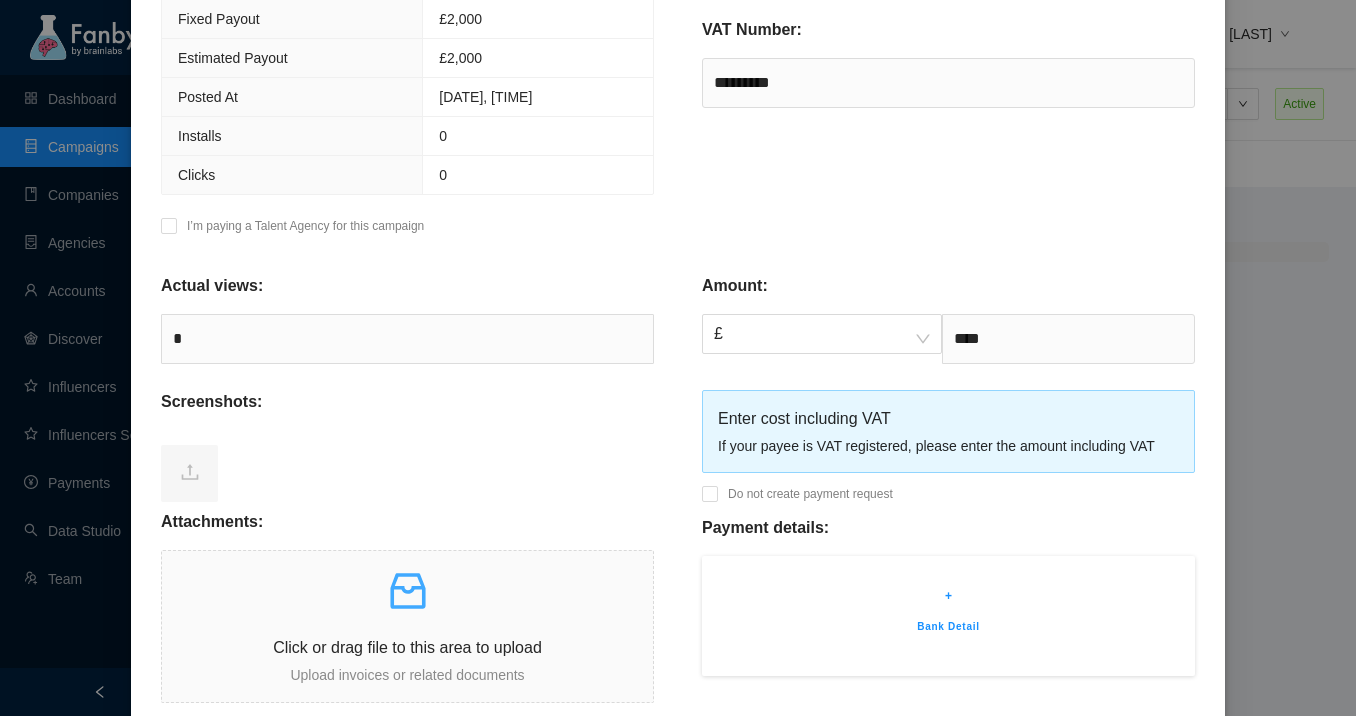 click on "Amount: £ **** Enter cost including VAT If your payee is VAT registered, please enter the amount including VAT Do not create payment request Payment details: + Bank Detail" at bounding box center [948, 490] 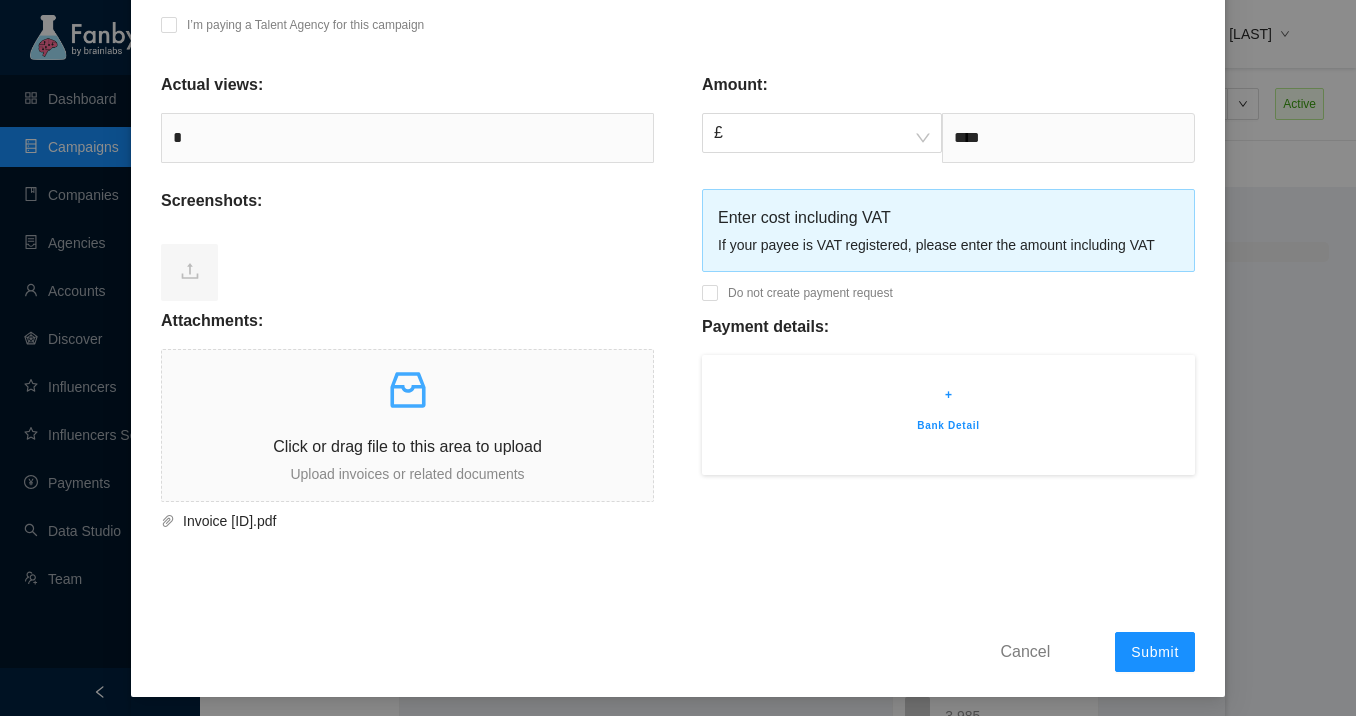 scroll, scrollTop: 755, scrollLeft: 0, axis: vertical 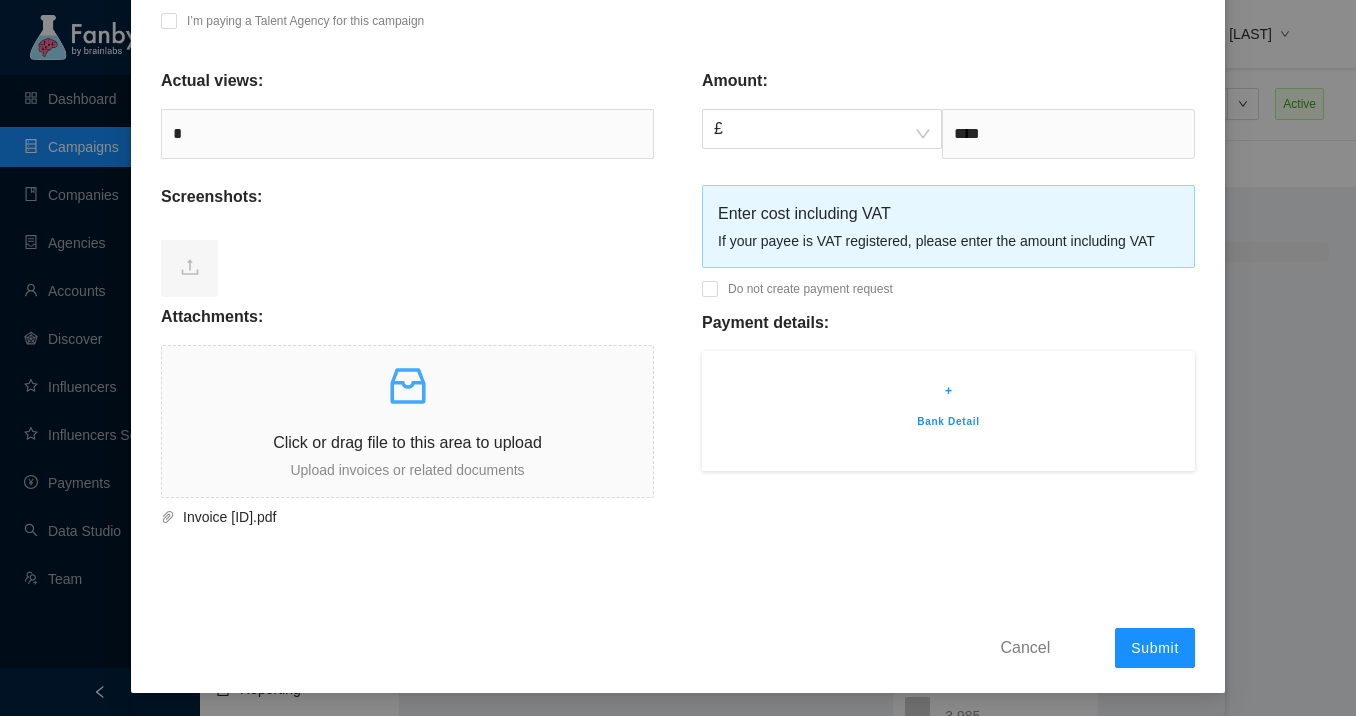 click on "+" at bounding box center (948, 391) 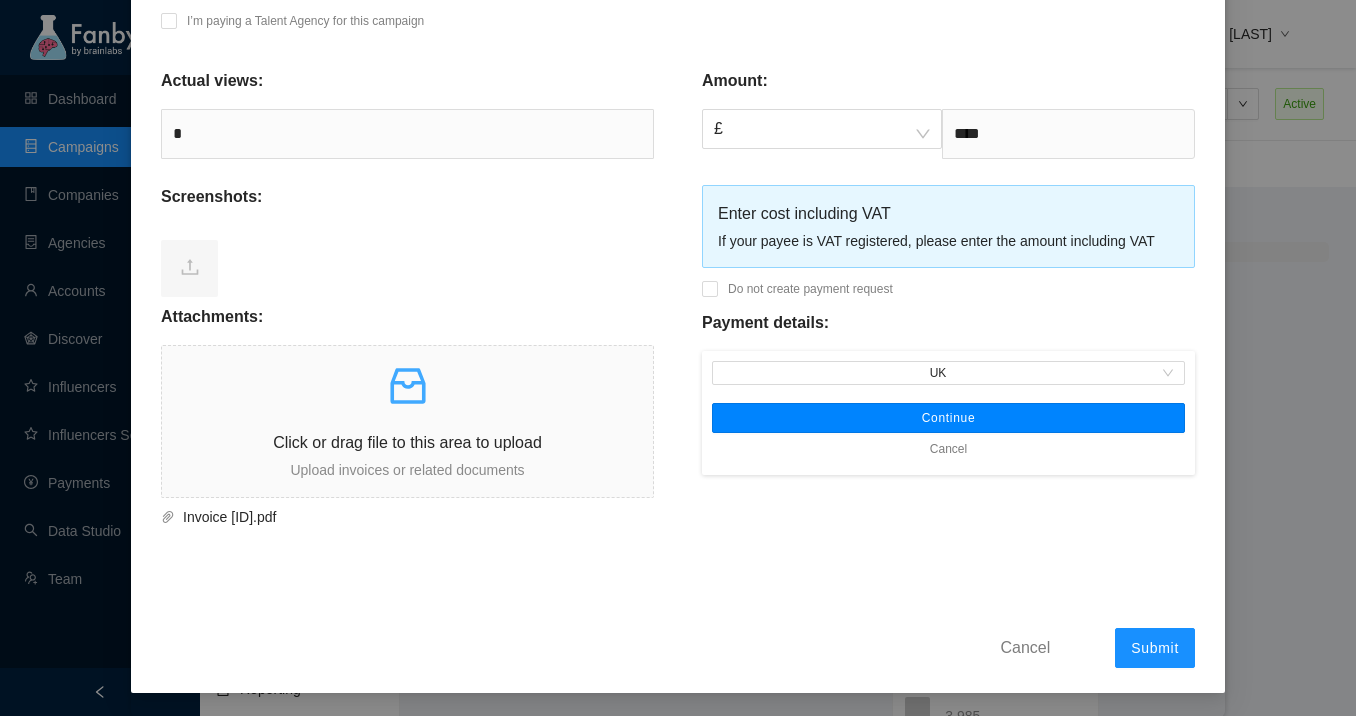 click on "Continue" at bounding box center [949, 418] 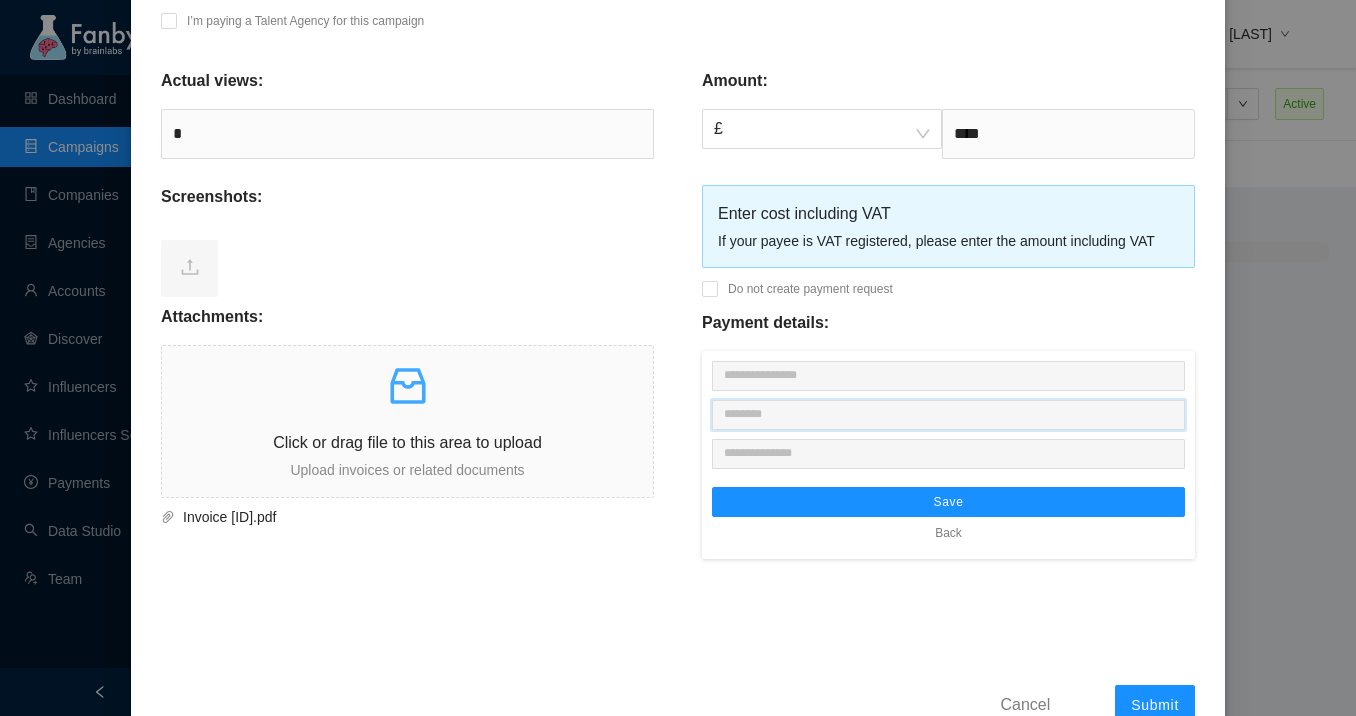 click at bounding box center [948, 415] 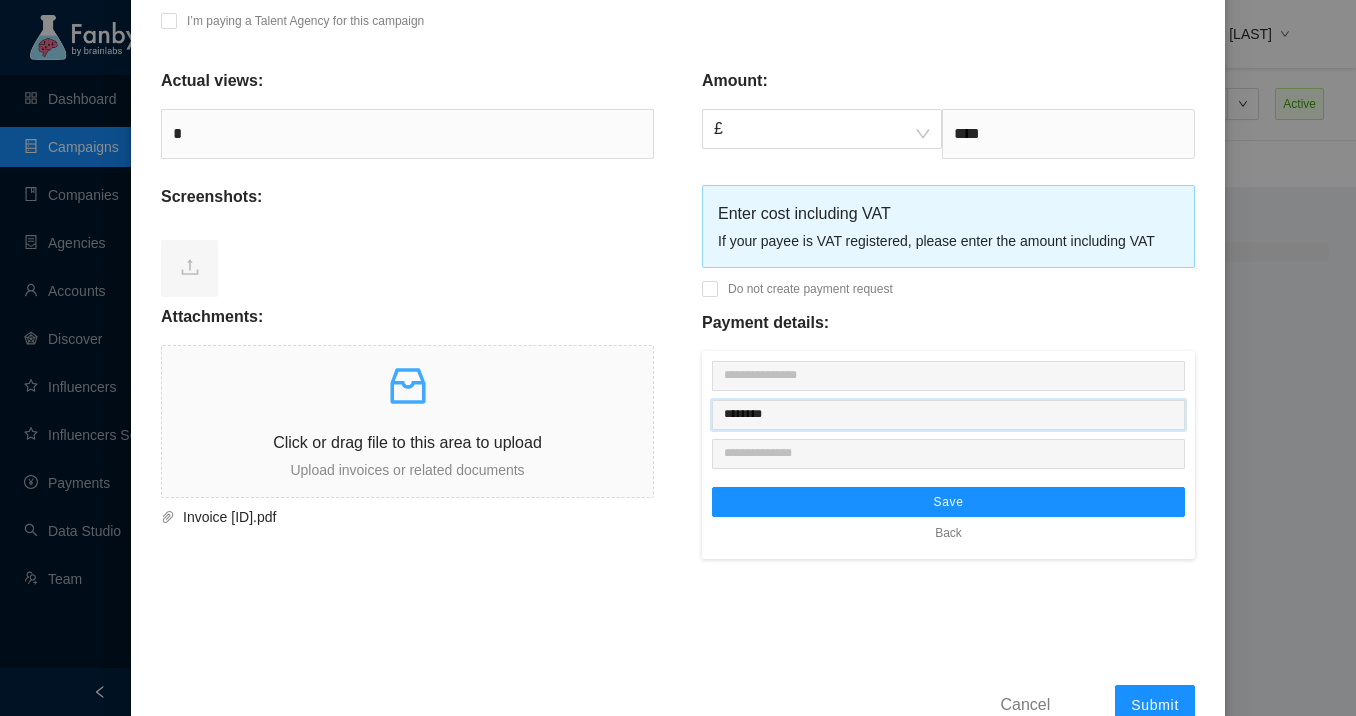 type on "********" 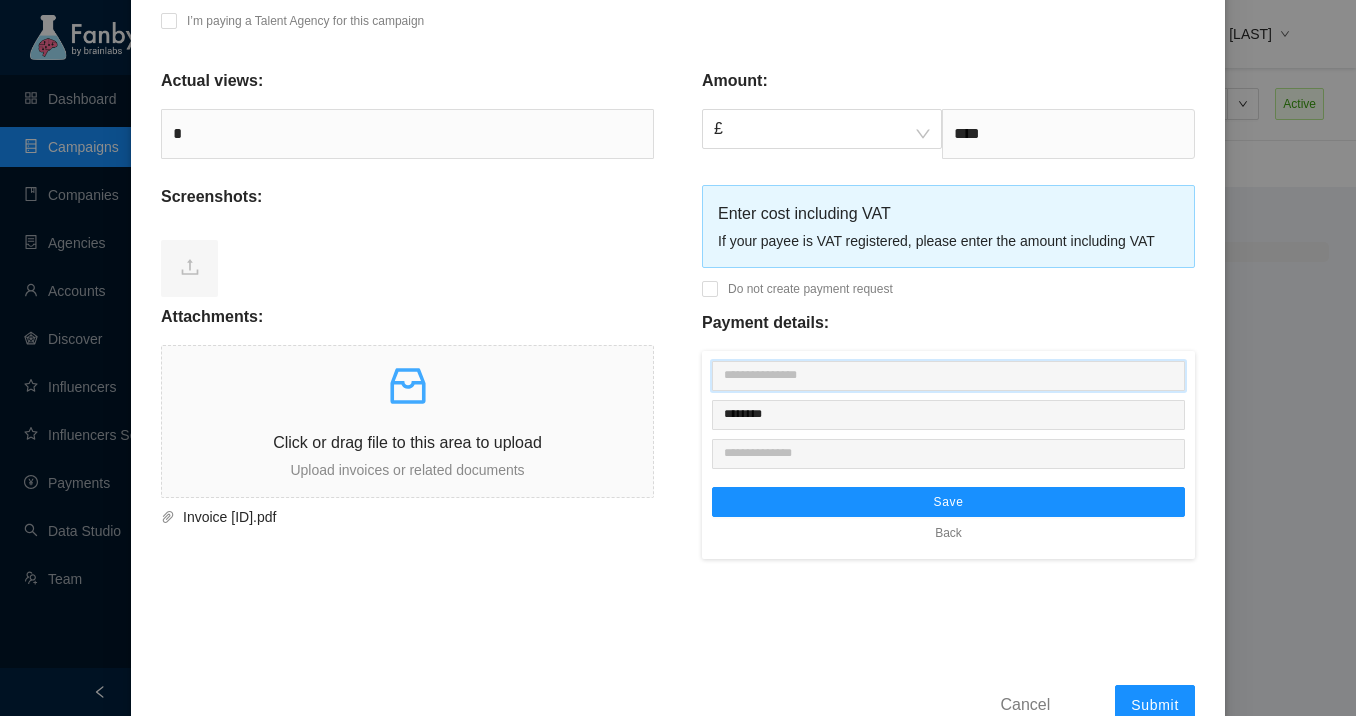 click at bounding box center (948, 376) 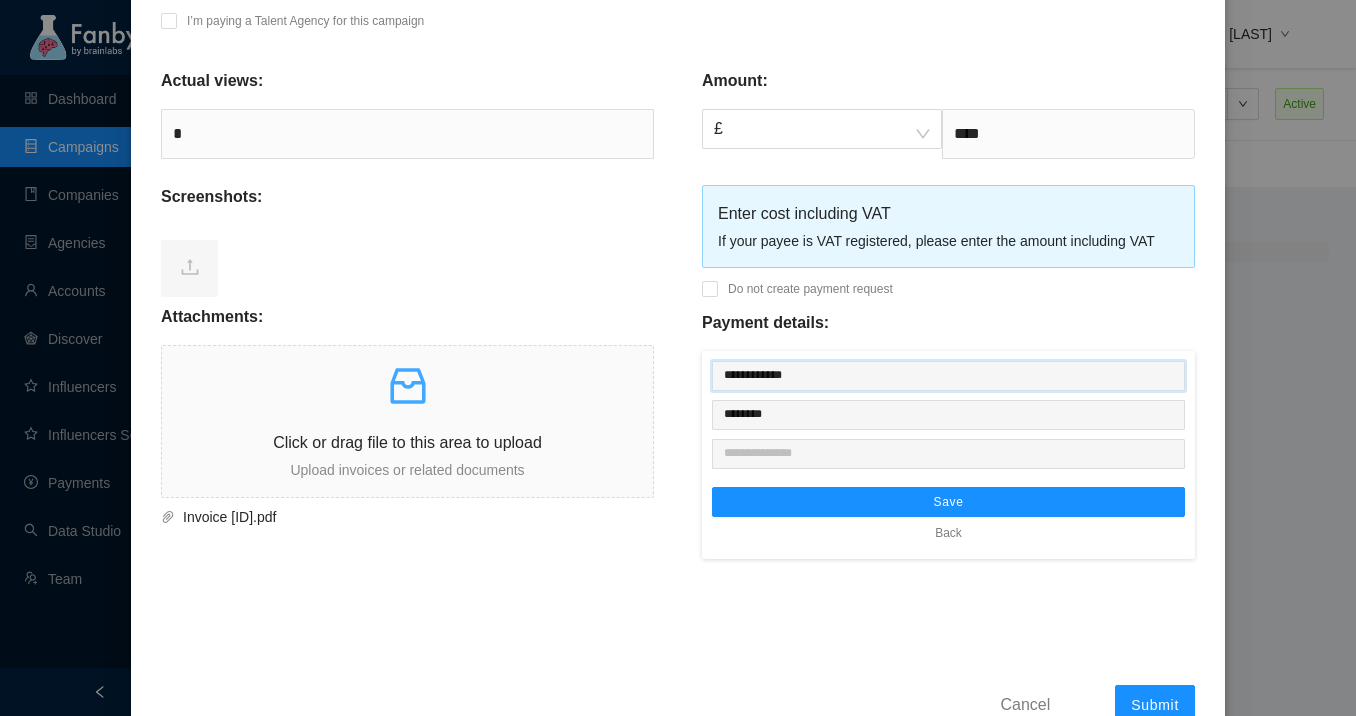 type on "**********" 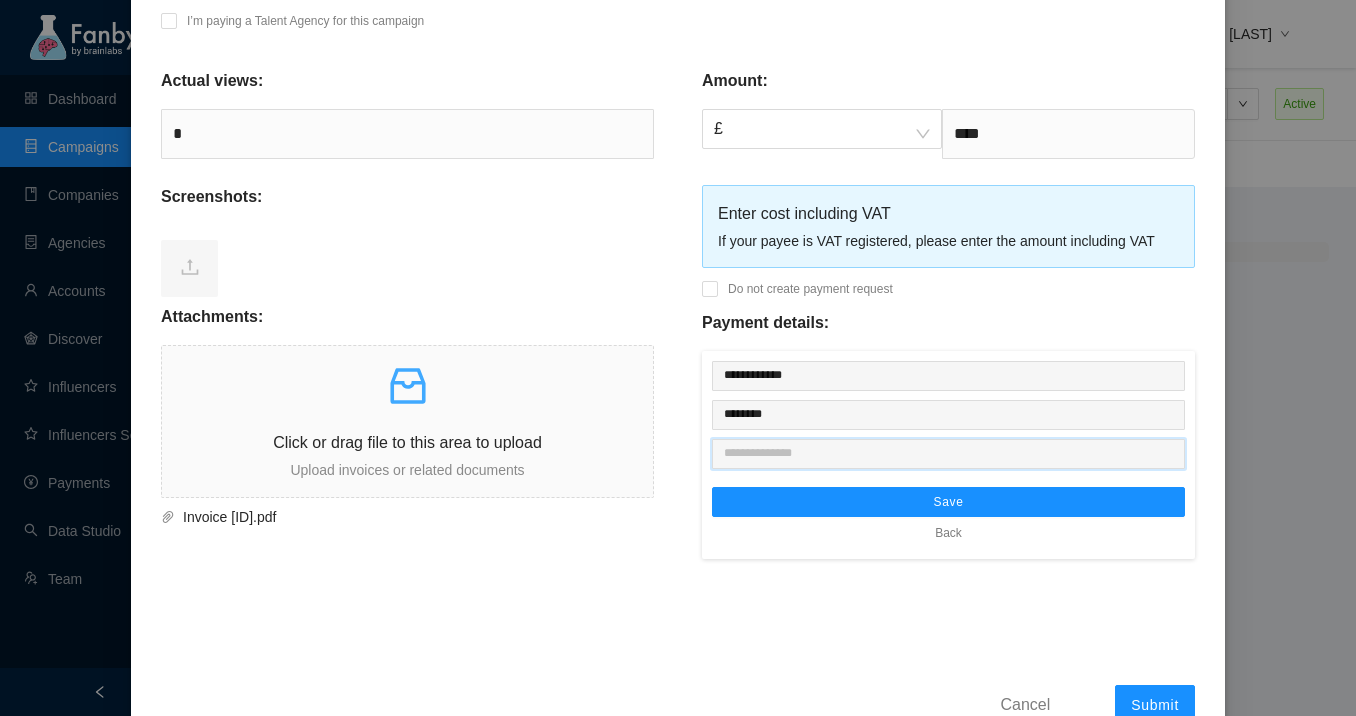 click at bounding box center (948, 454) 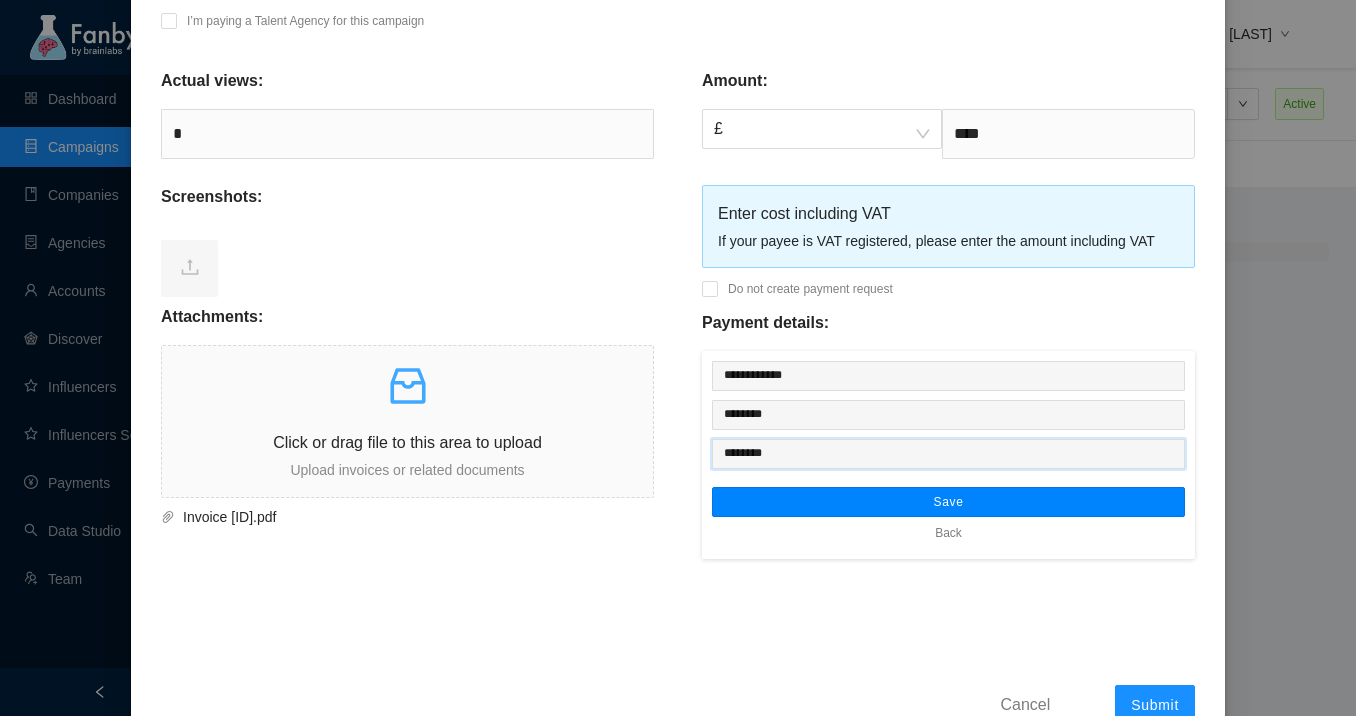 type on "********" 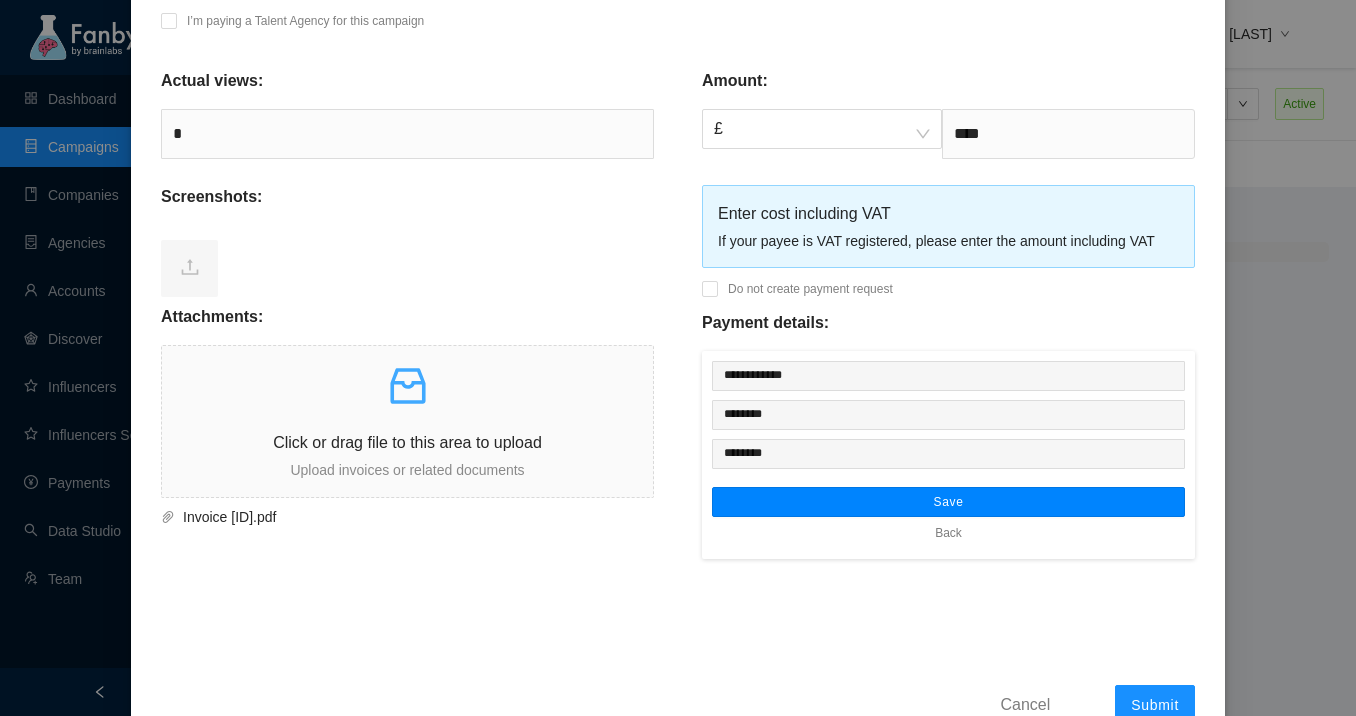 click on "Save" at bounding box center [948, 502] 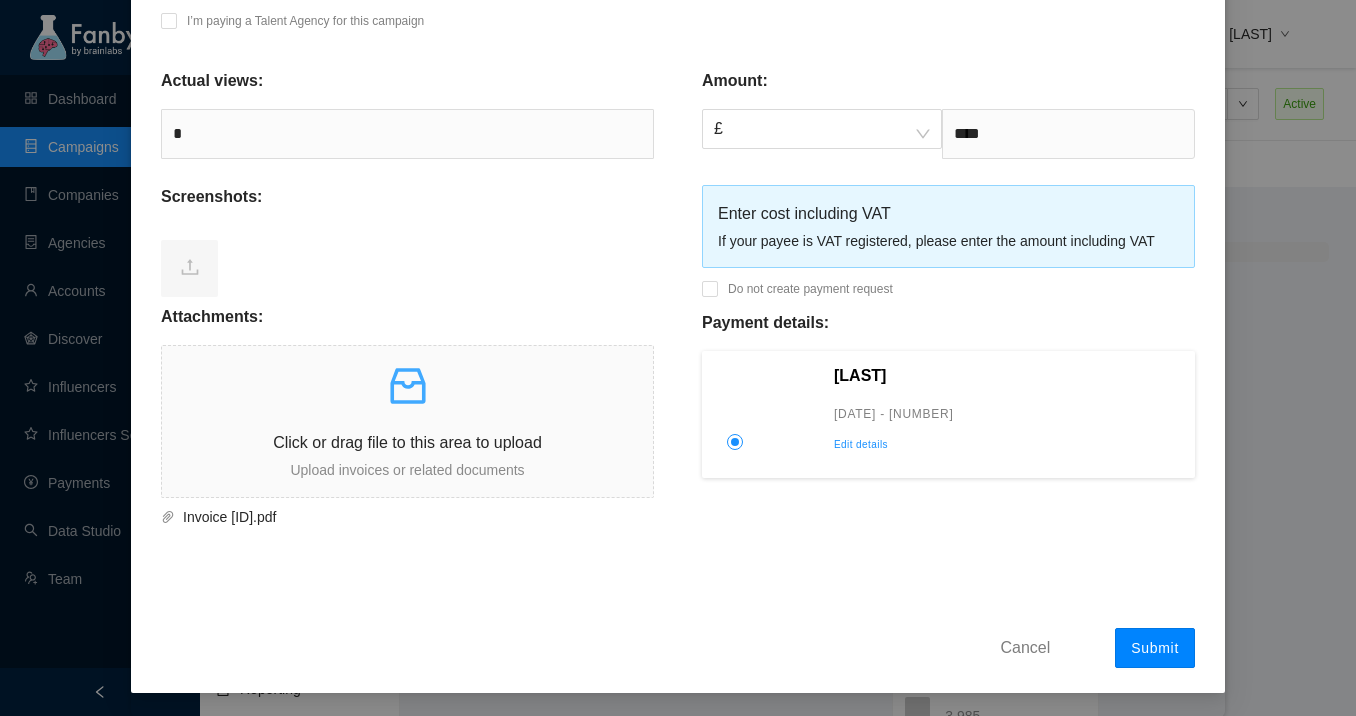 click on "Submit" at bounding box center (1155, 648) 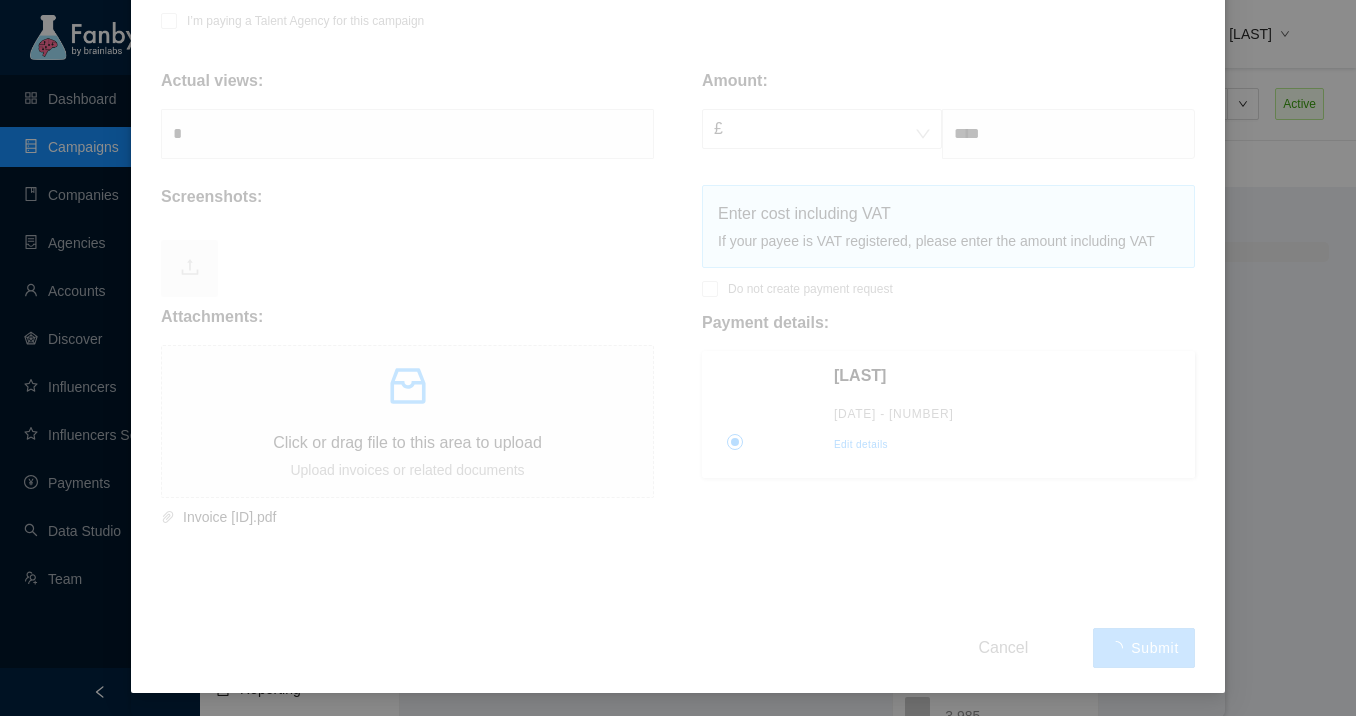 type 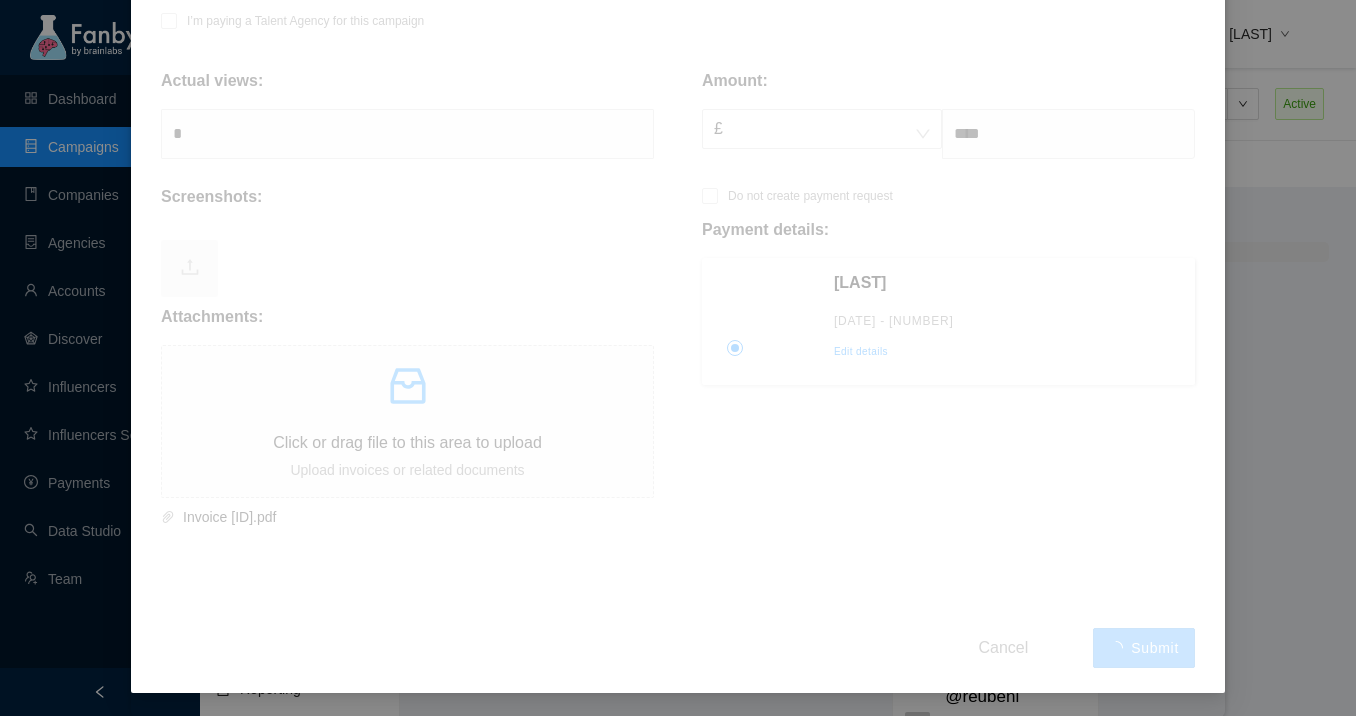 scroll, scrollTop: 0, scrollLeft: 0, axis: both 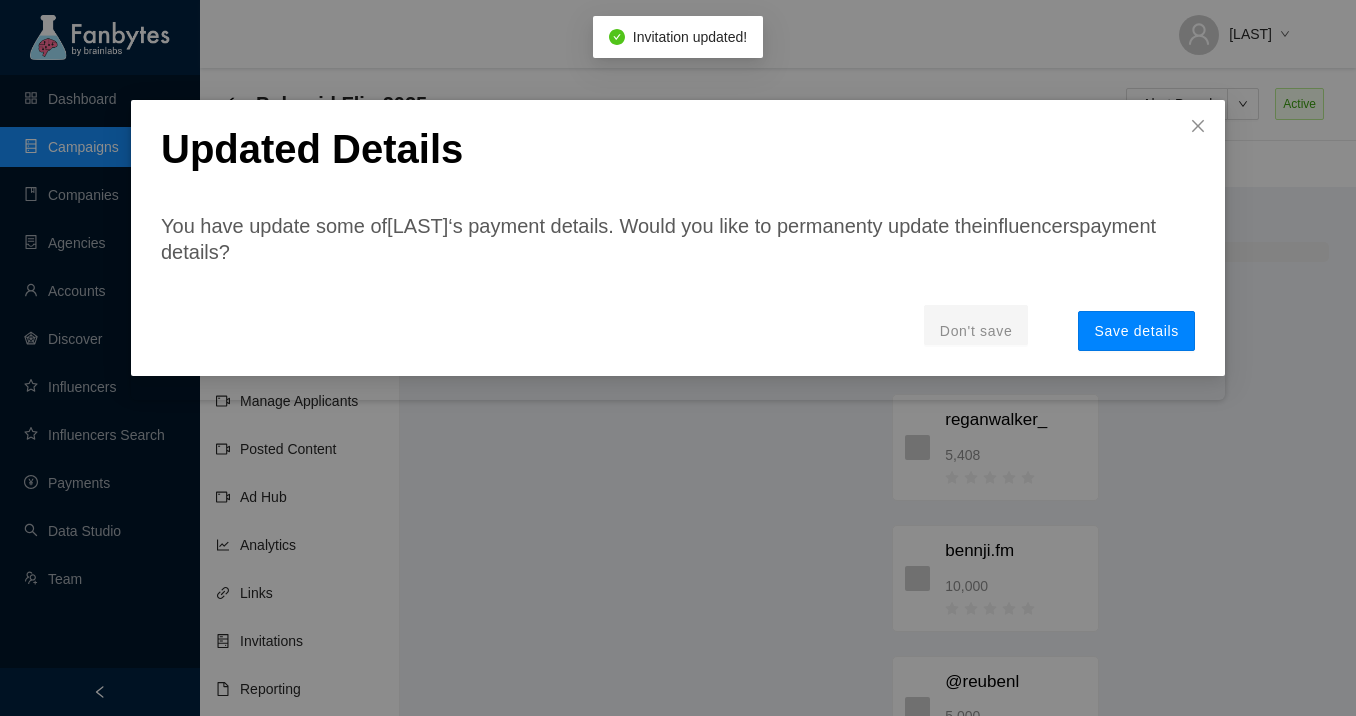click on "Save details" at bounding box center (1136, 331) 